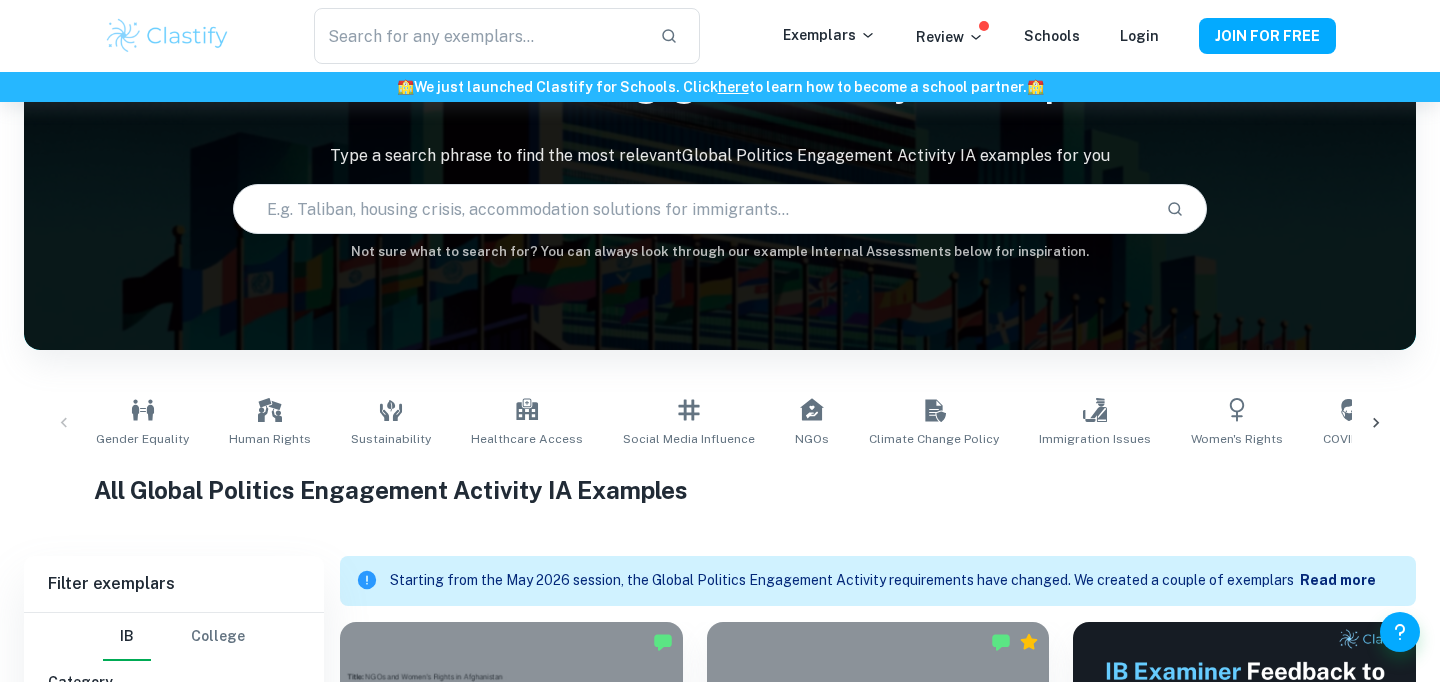 scroll, scrollTop: 118, scrollLeft: 0, axis: vertical 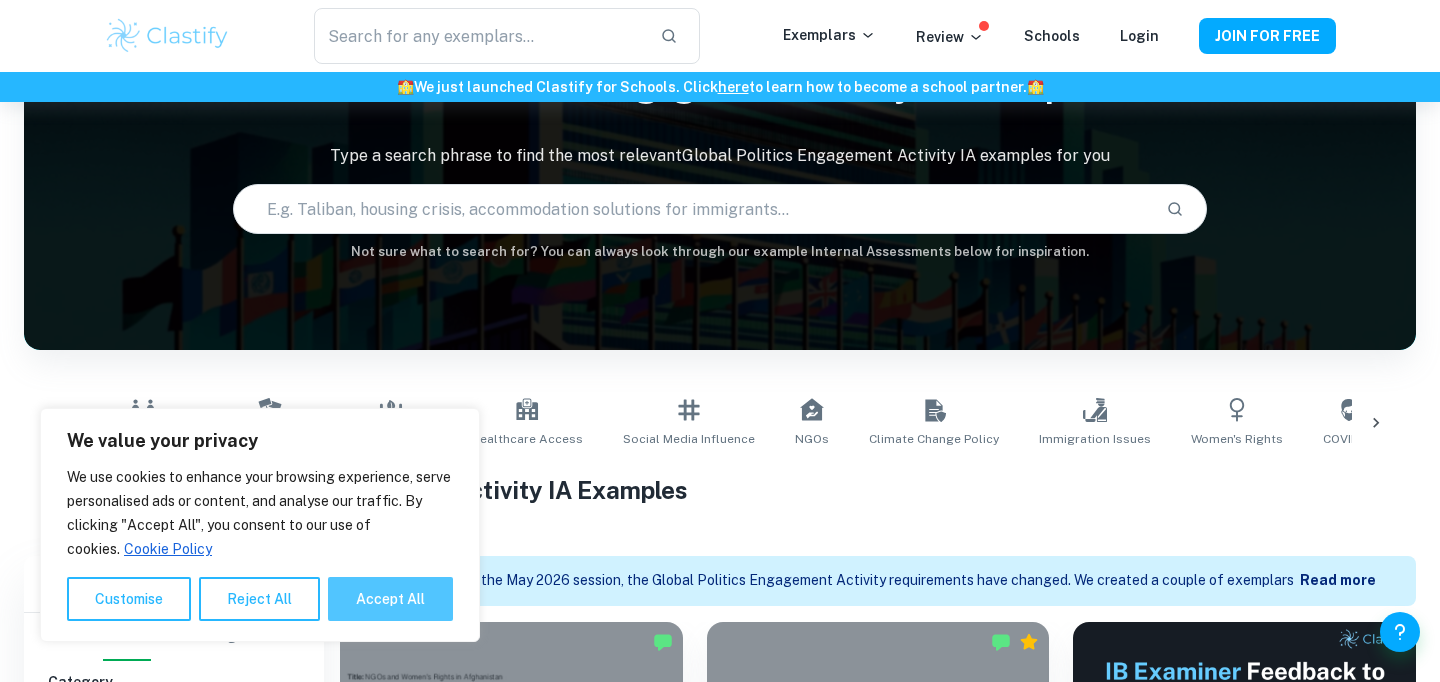 click on "Accept All" at bounding box center (390, 599) 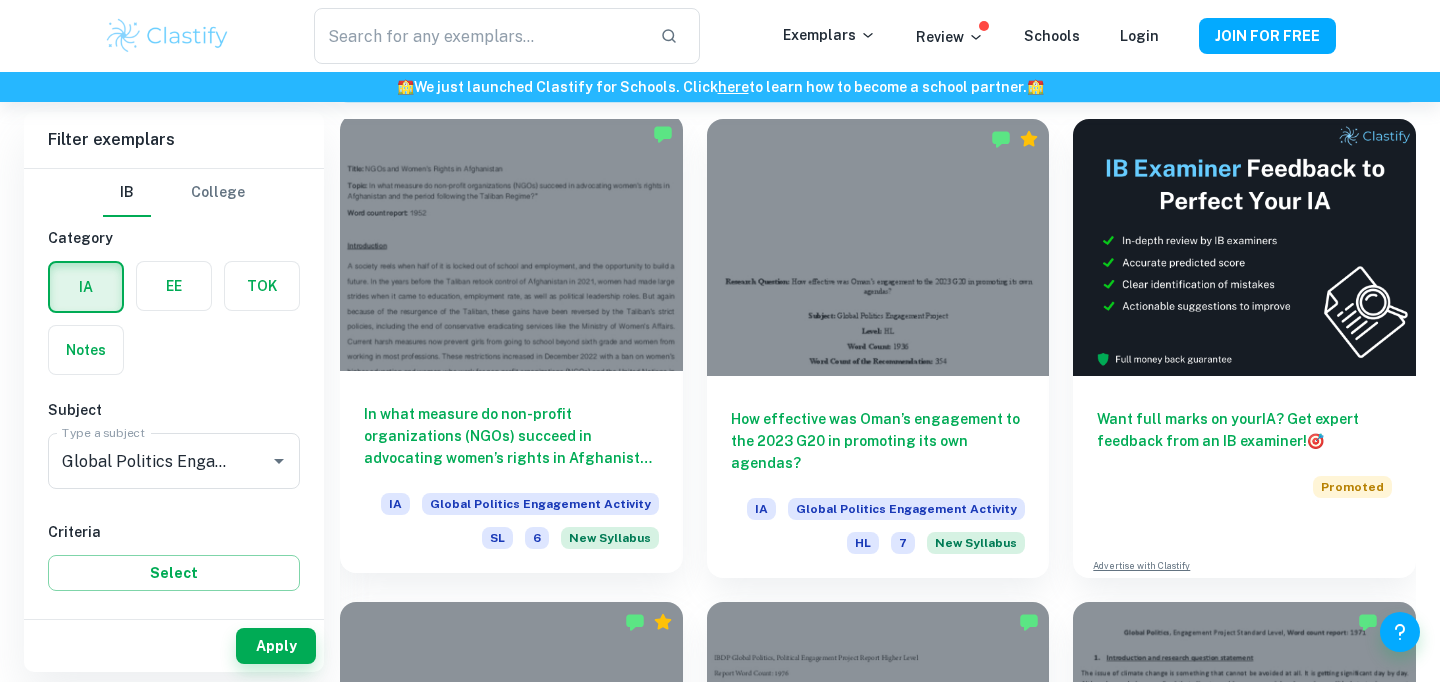 scroll, scrollTop: 624, scrollLeft: 0, axis: vertical 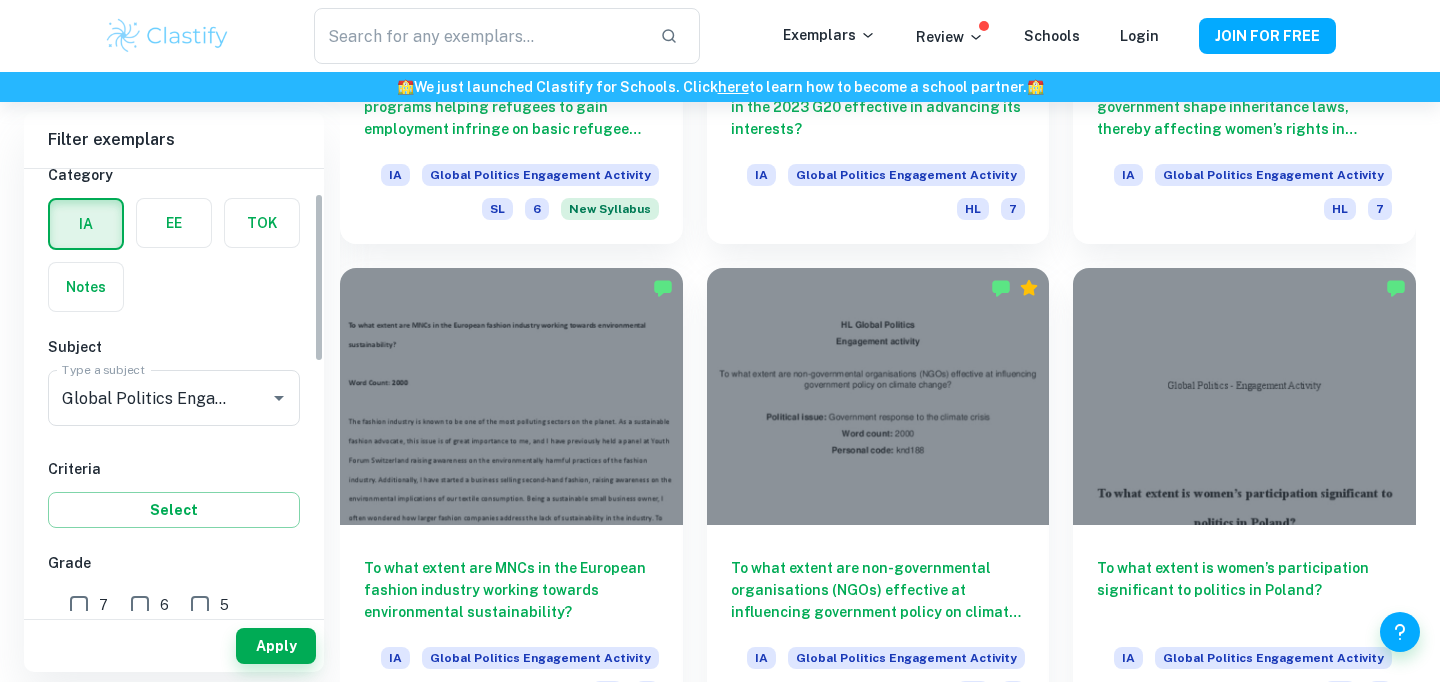 click on "EE" at bounding box center [174, 223] 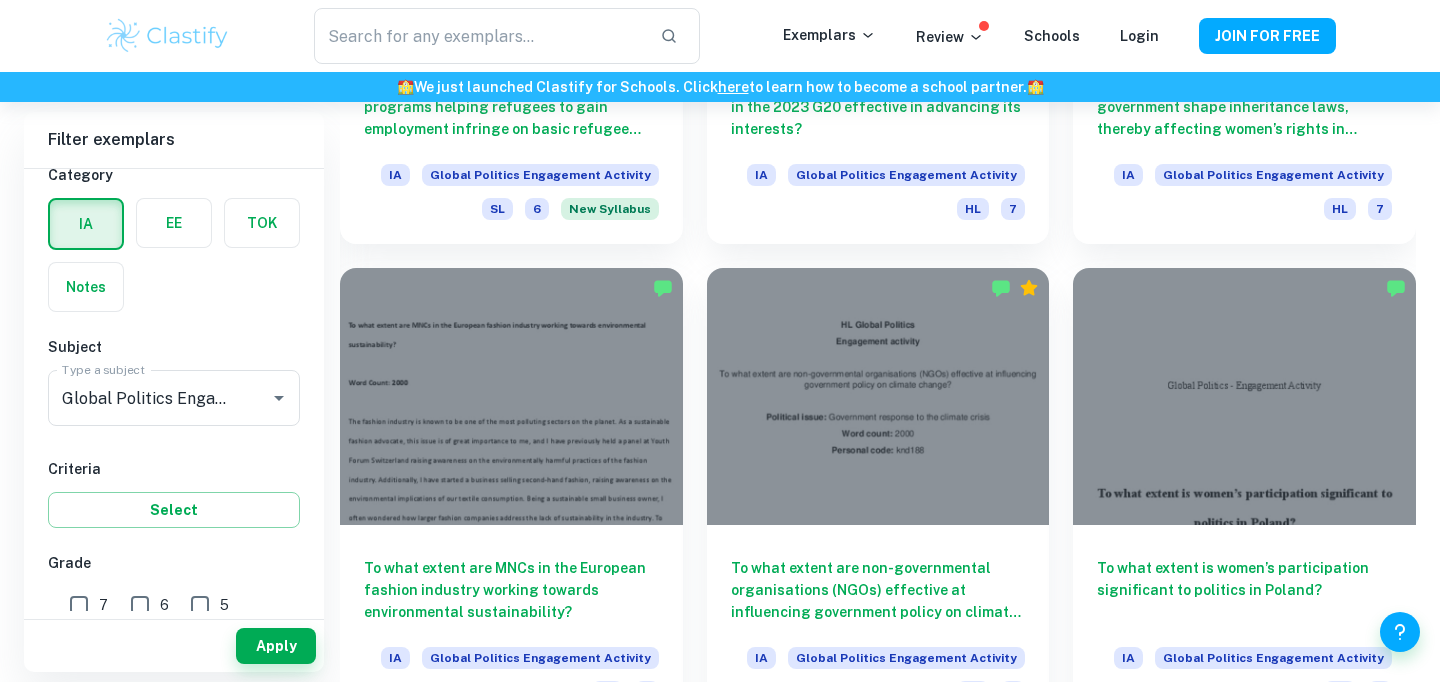 click at bounding box center [174, 223] 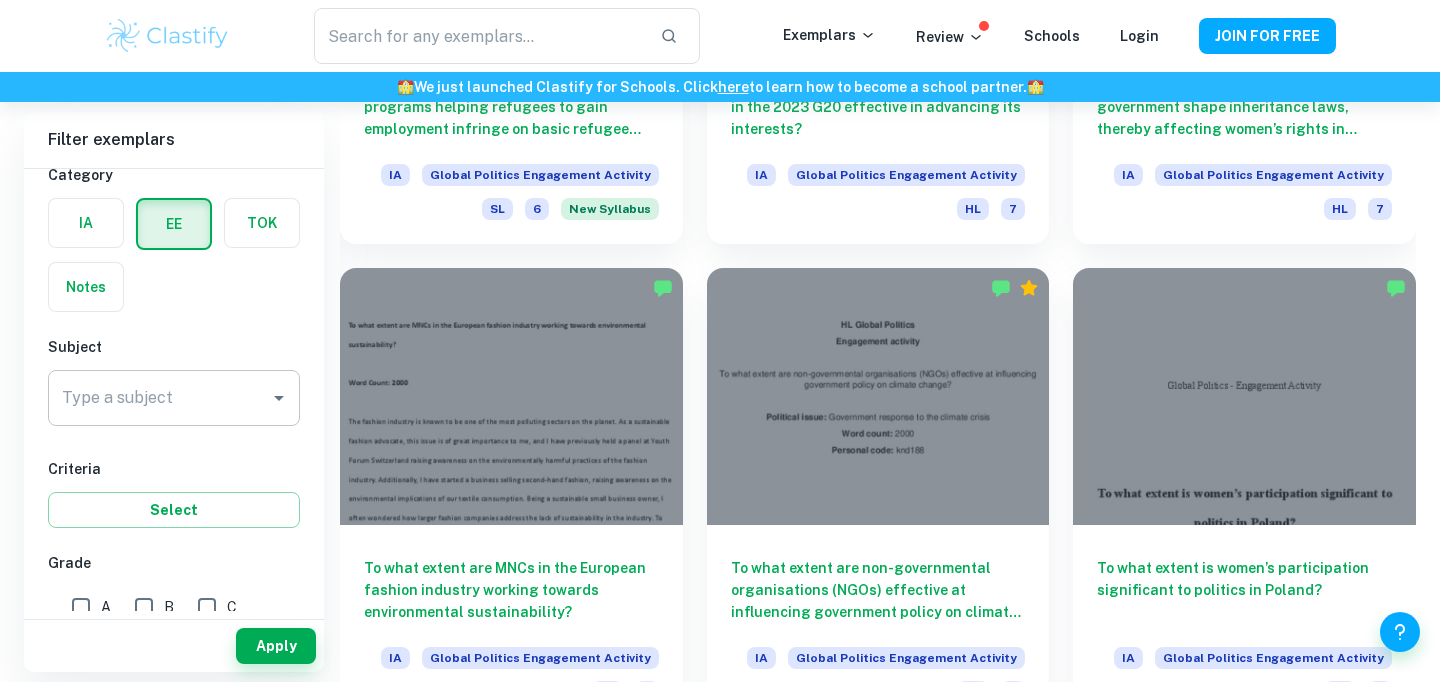 click on "Type a subject" at bounding box center [159, 398] 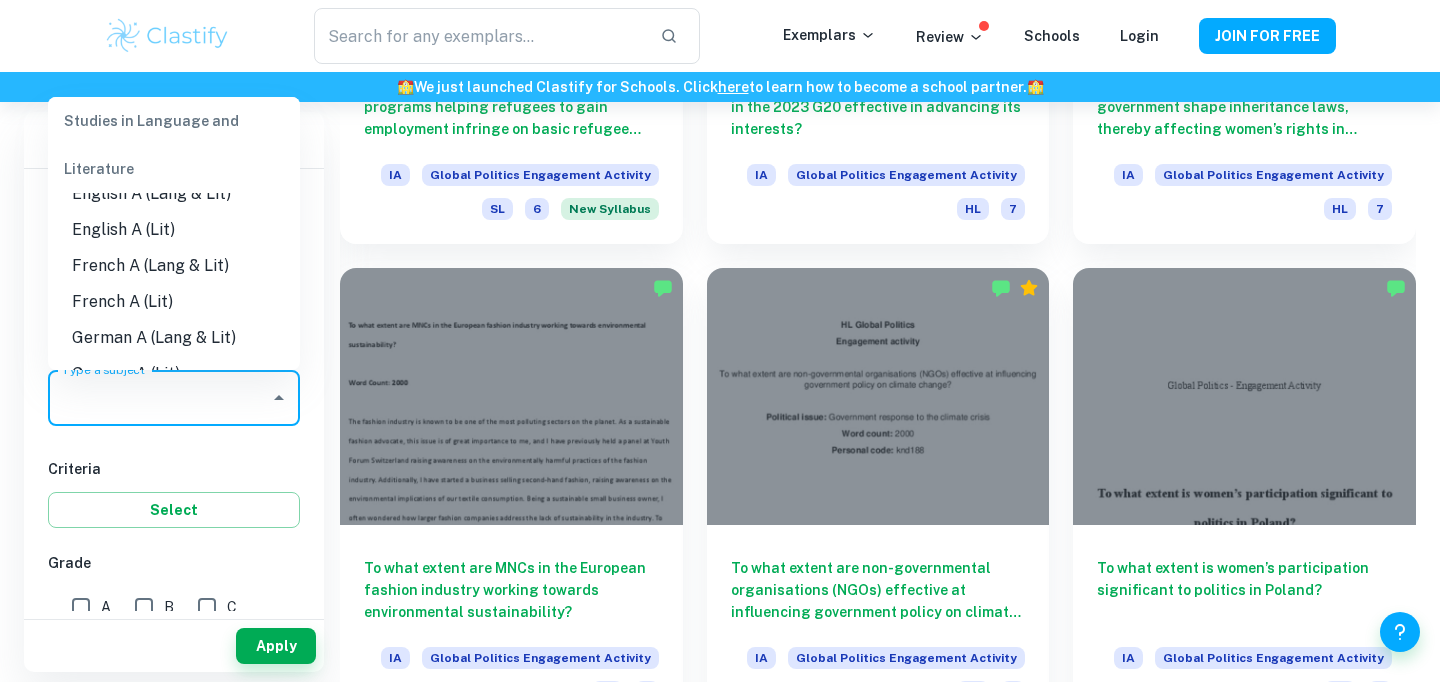 scroll, scrollTop: 240, scrollLeft: 0, axis: vertical 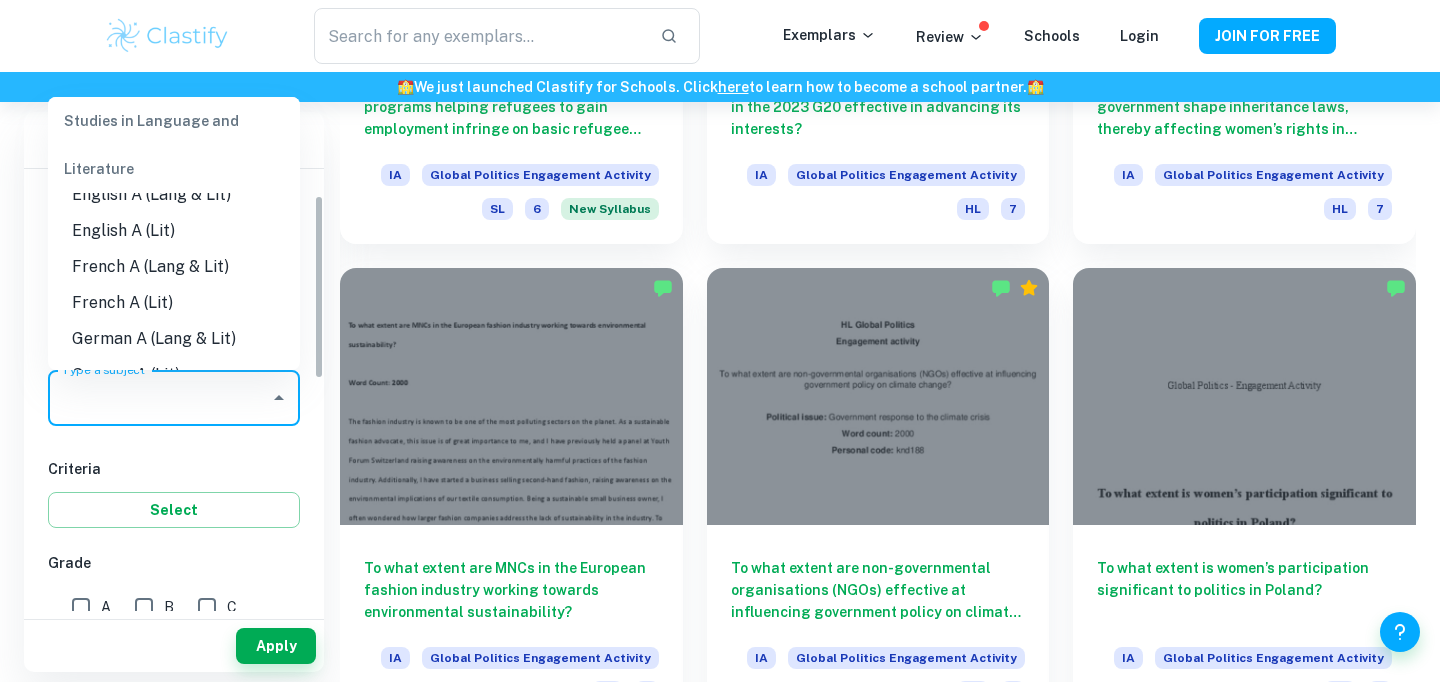 click on "IB College Category IA EE TOK Notes Subject Type a subject Type a subject Criteria Select Grade A B C D E Session May 2026 May 2025 November 2024 May 2024 November 2023 May 2023 November 2022 May 2022 November 2021 May 2021 Other" at bounding box center [174, 636] 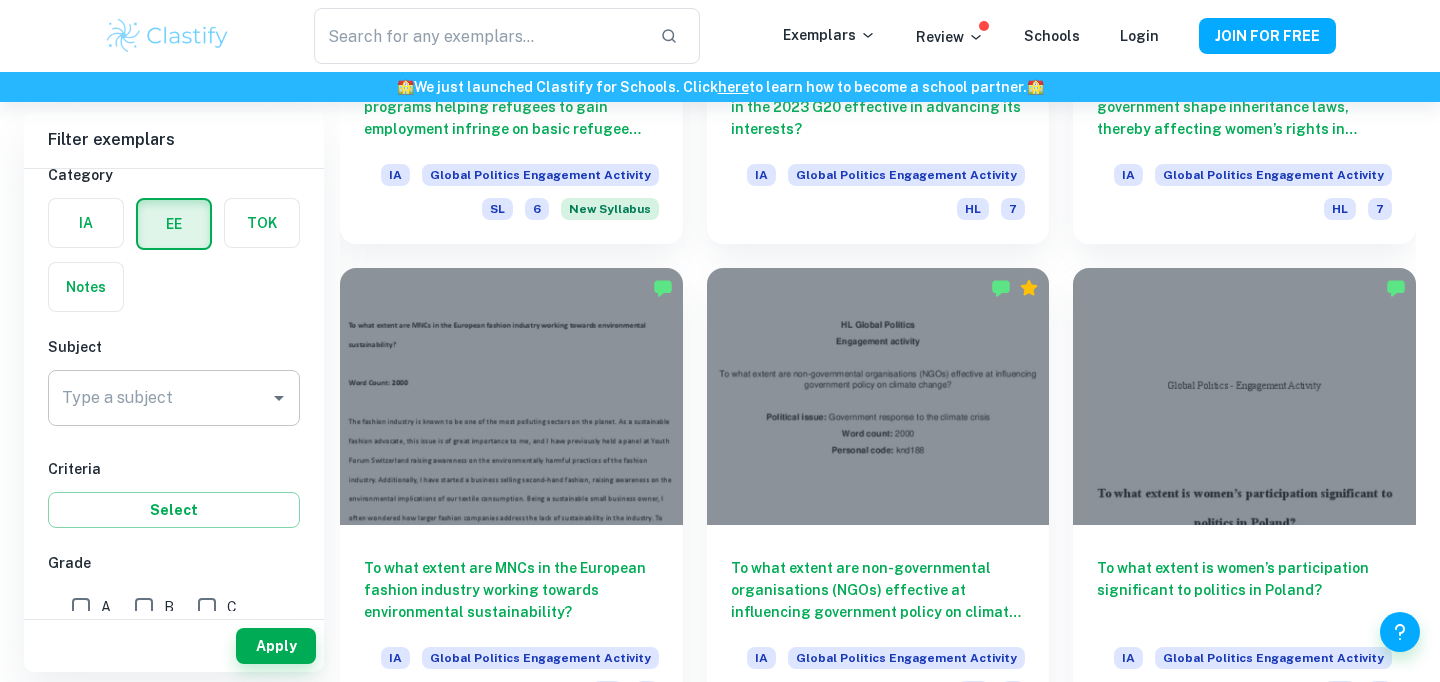 click on "Type a subject" at bounding box center [159, 398] 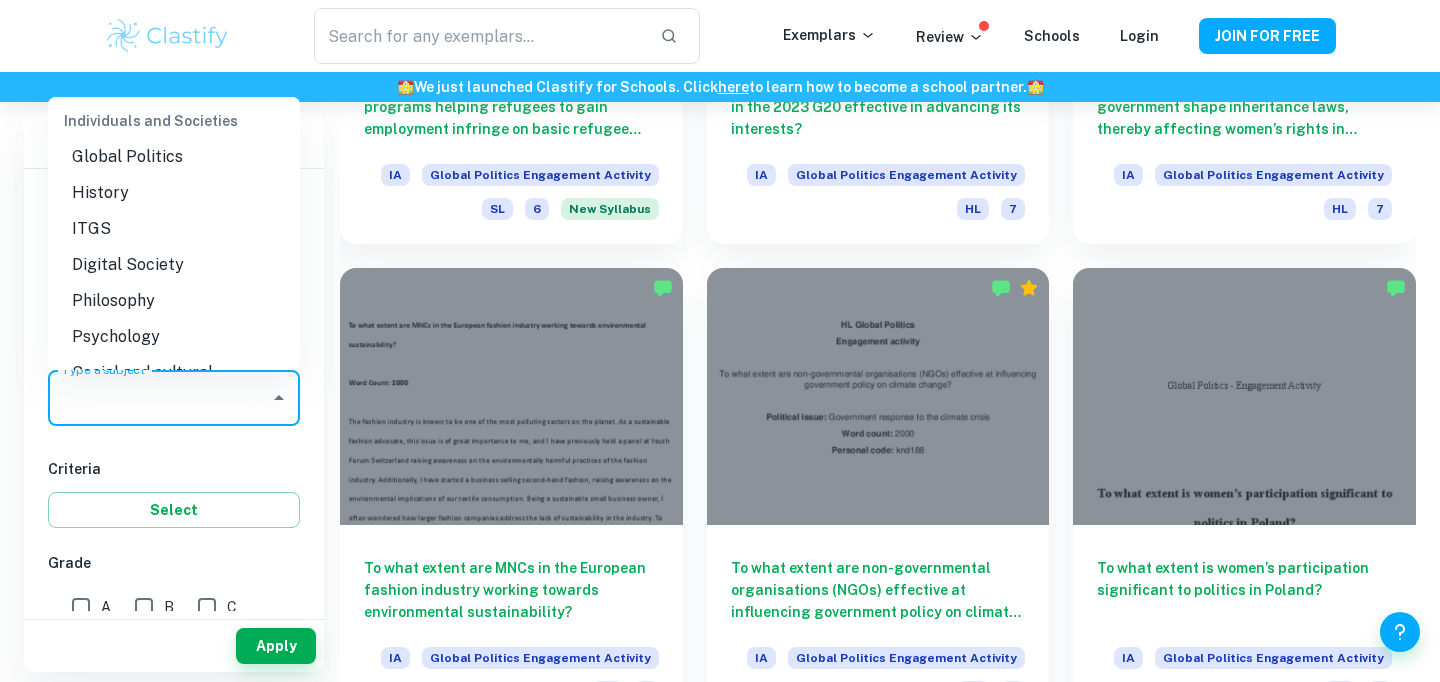 scroll, scrollTop: 1915, scrollLeft: 0, axis: vertical 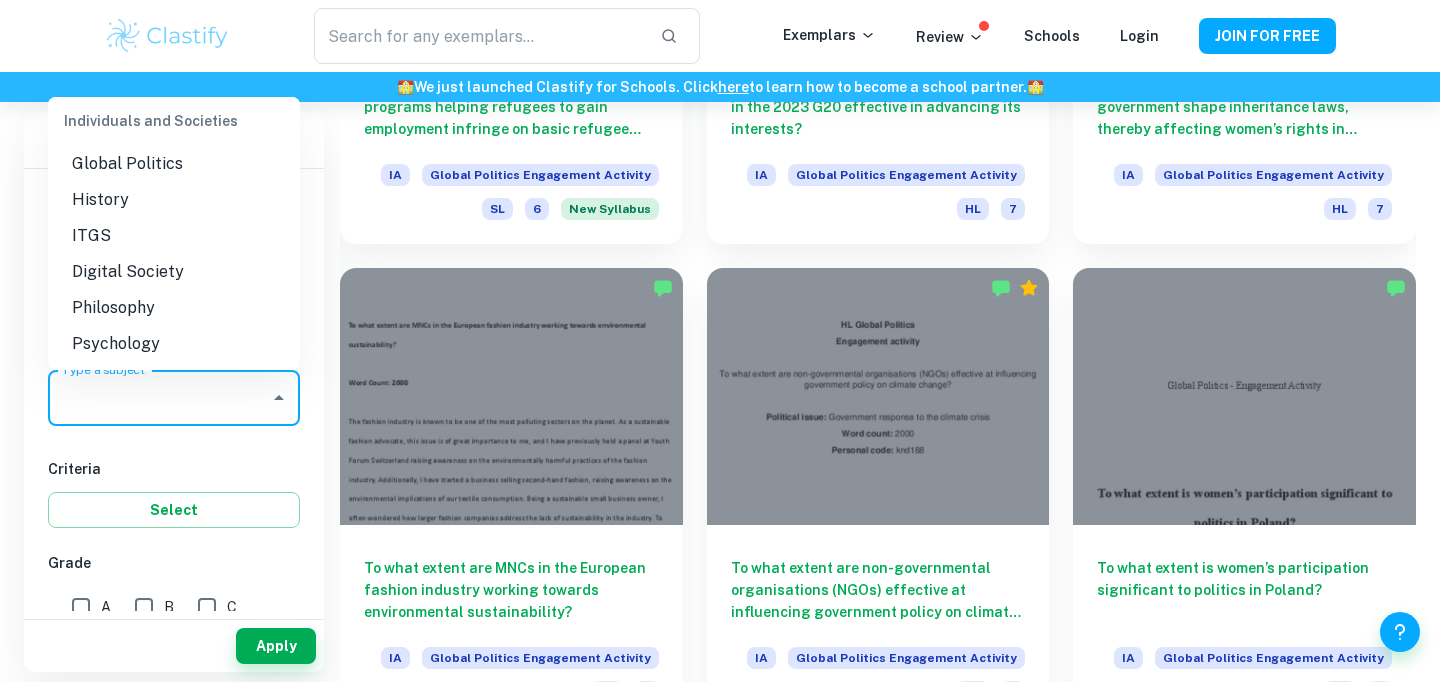 click on "Global Politics" at bounding box center (174, 164) 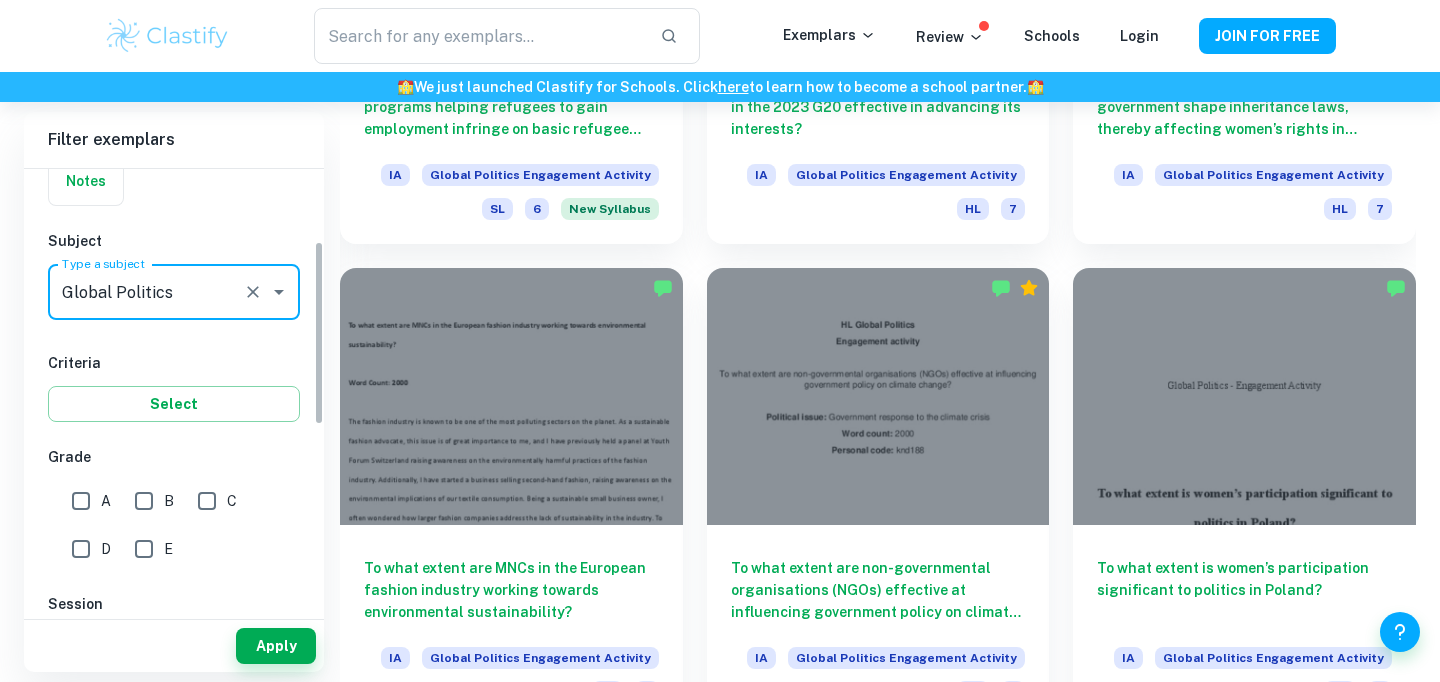 scroll, scrollTop: 174, scrollLeft: 0, axis: vertical 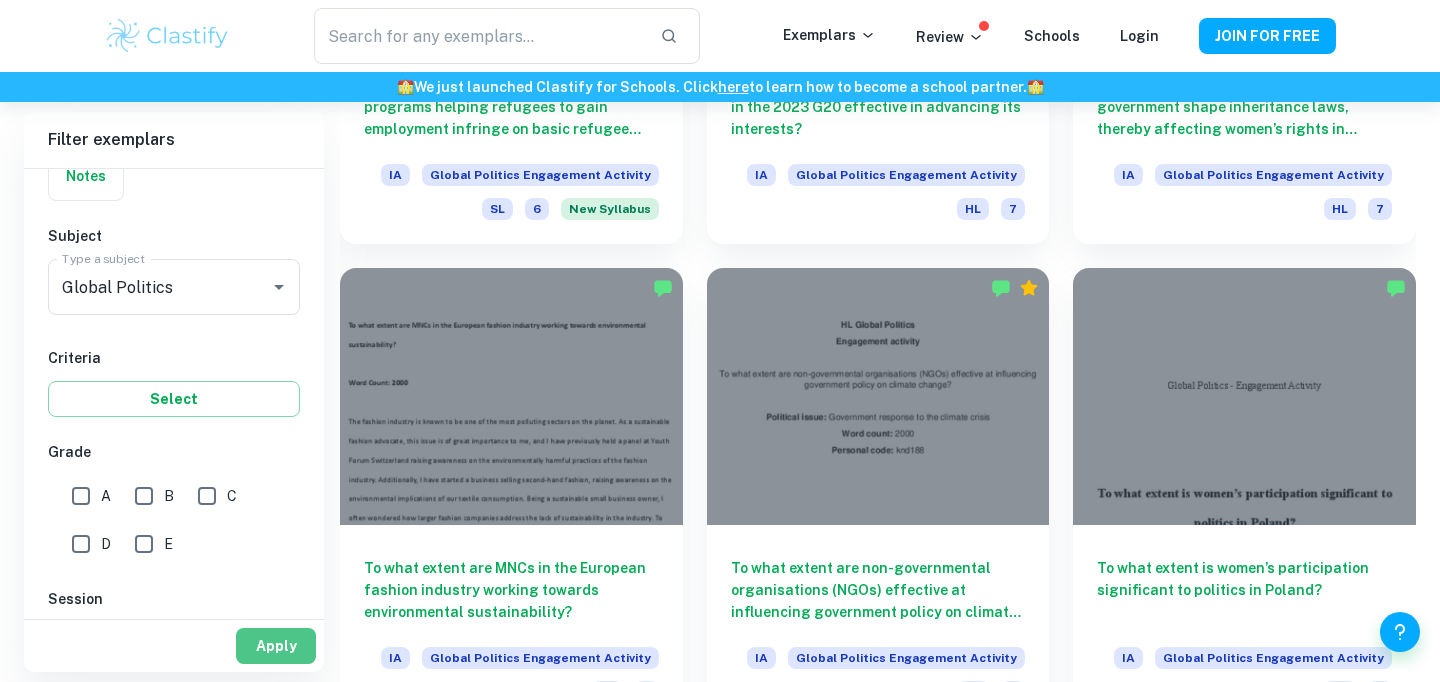 click on "Apply" at bounding box center (276, 646) 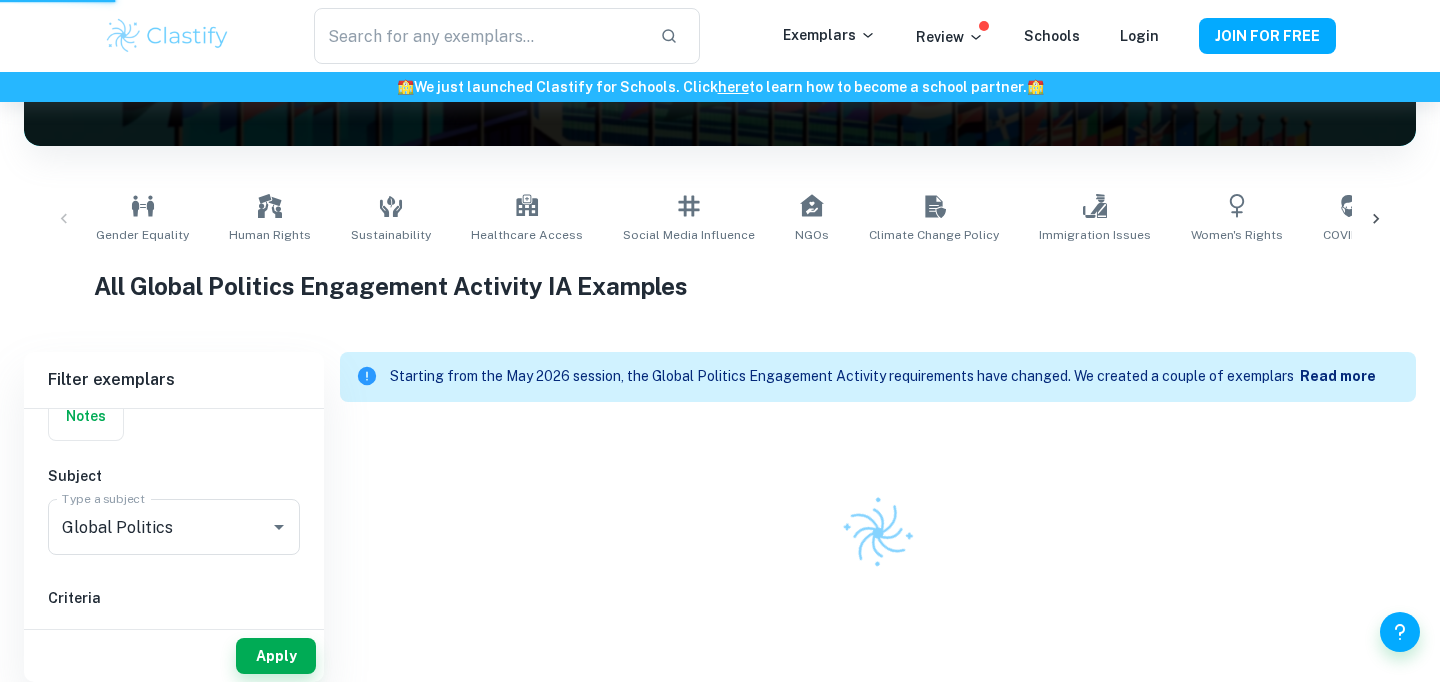 scroll, scrollTop: 292, scrollLeft: 0, axis: vertical 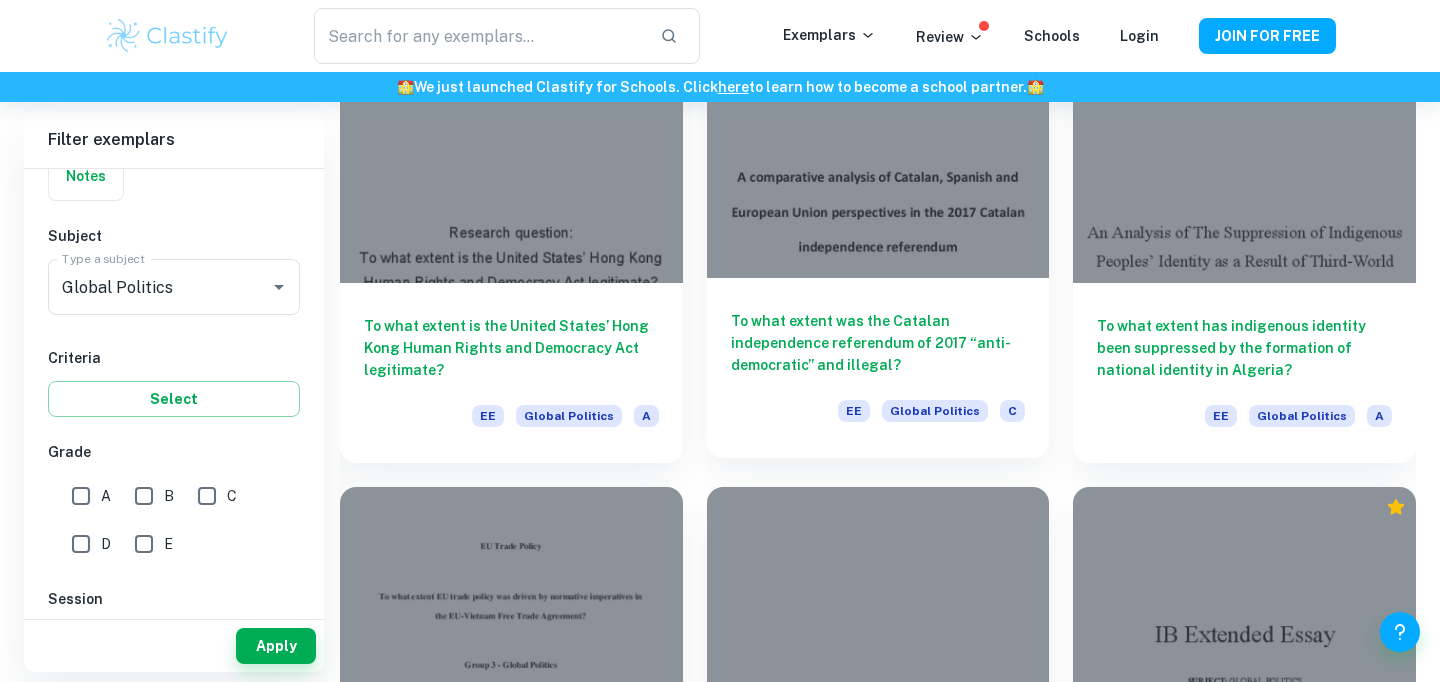 click on "To what extent was the Catalan independence referendum of 2017 “anti-democratic” and illegal?" at bounding box center (878, 343) 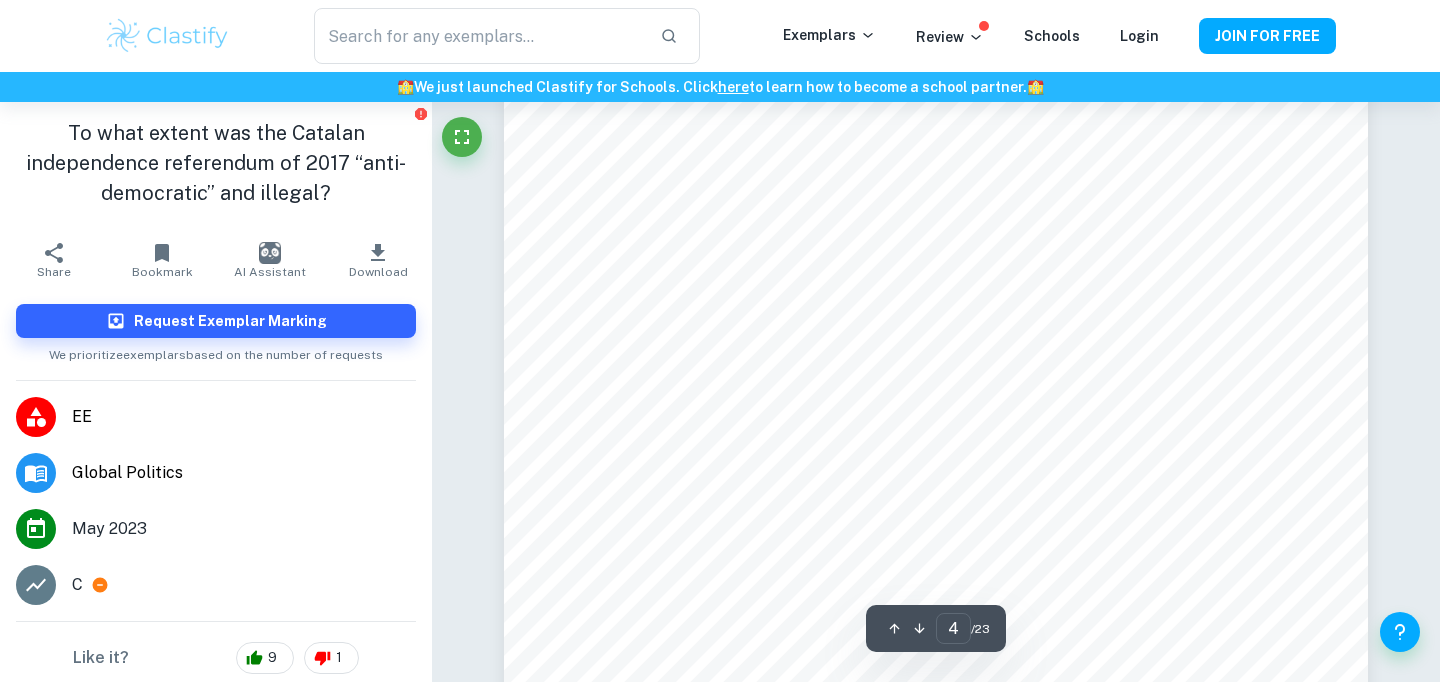 scroll, scrollTop: 4583, scrollLeft: 0, axis: vertical 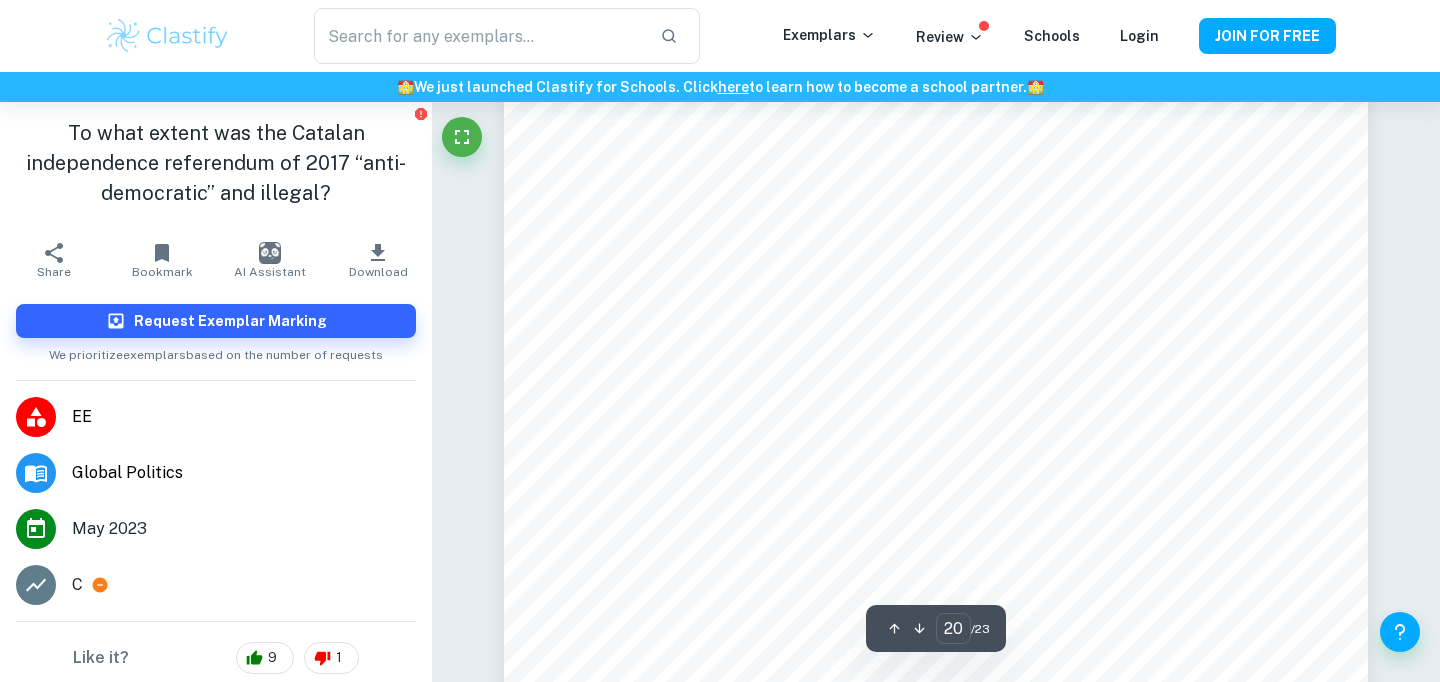 type on "19" 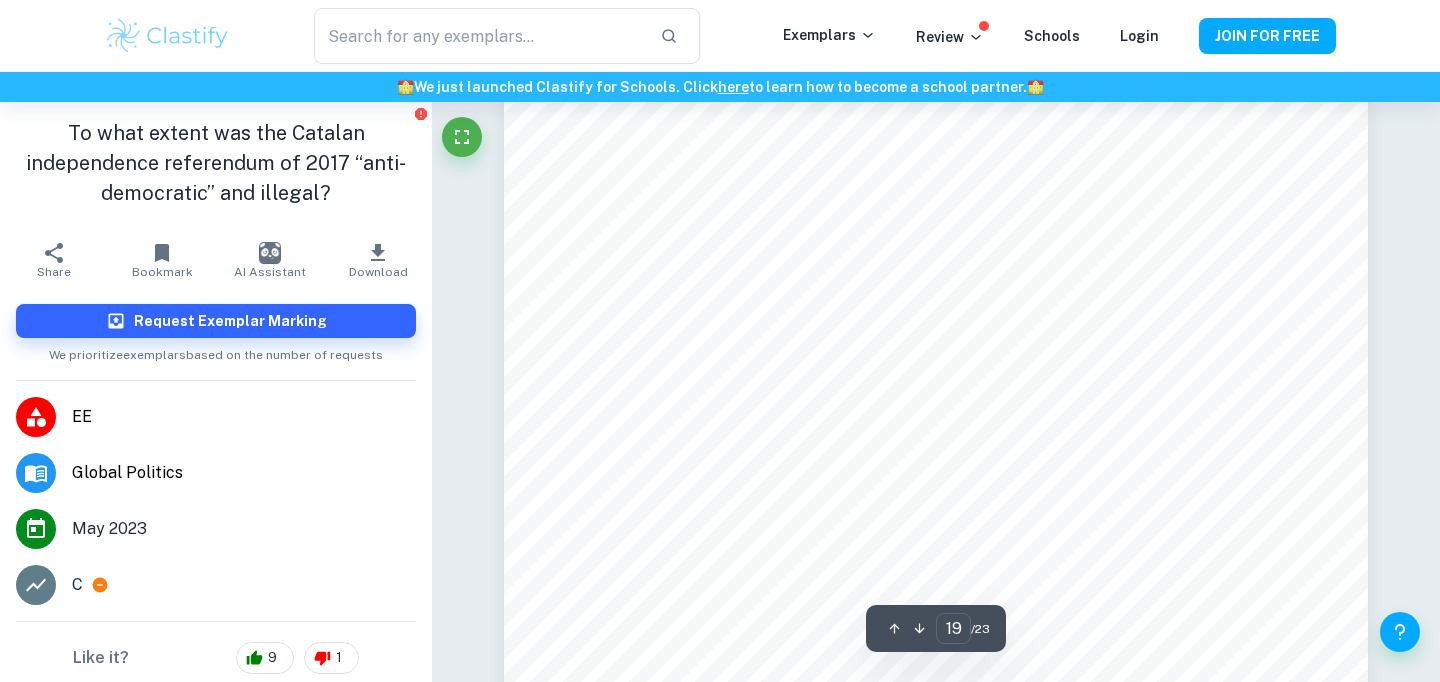scroll, scrollTop: 23239, scrollLeft: 0, axis: vertical 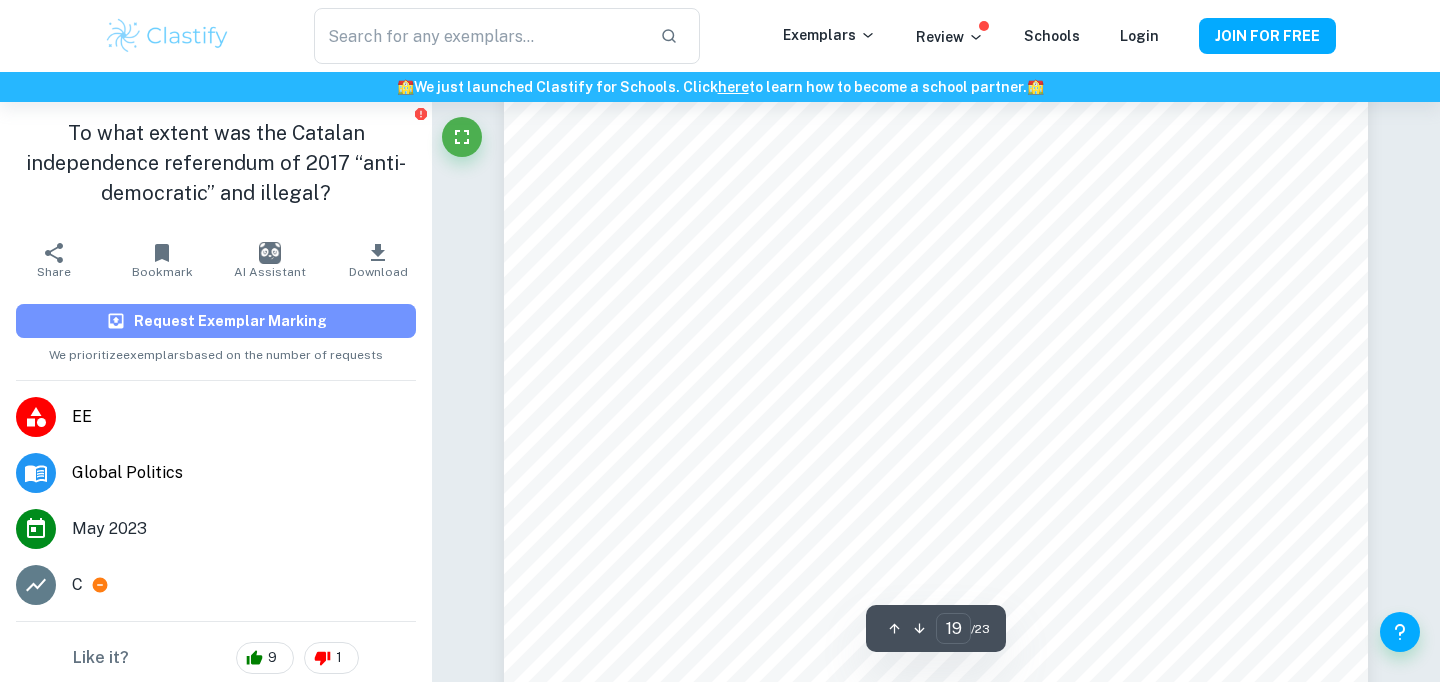 click on "Request Exemplar Marking" at bounding box center [230, 321] 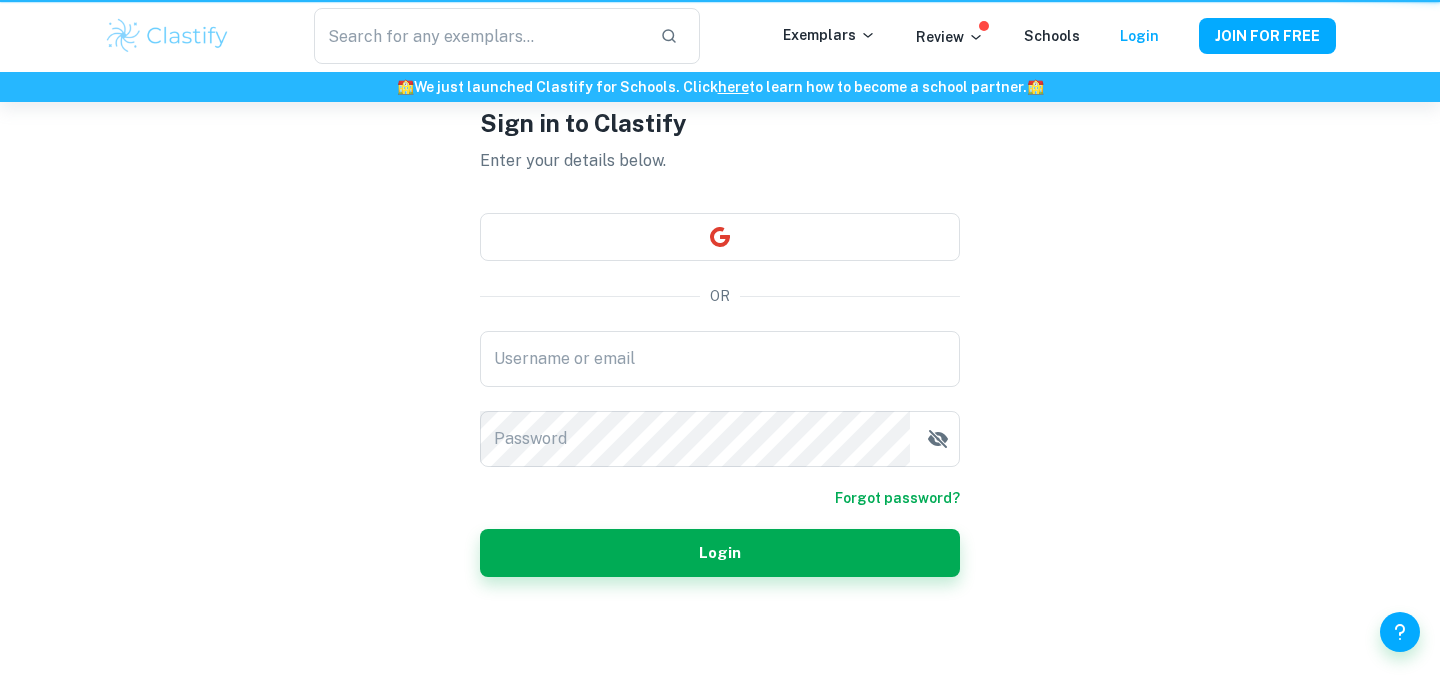 scroll, scrollTop: 0, scrollLeft: 0, axis: both 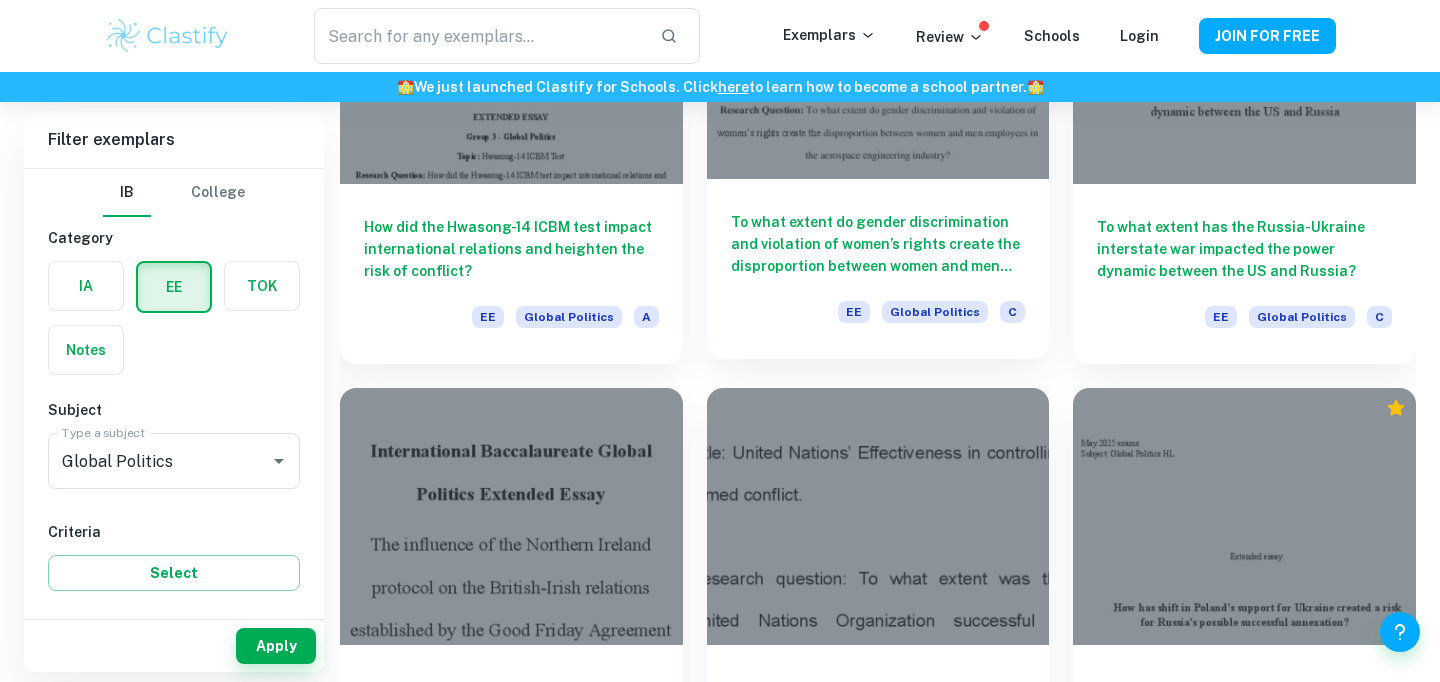 click on "To what extent do gender discrimination and violation of women’s rights create the disproportion between women and men employees in the aerospace engineering industry?" at bounding box center [878, 244] 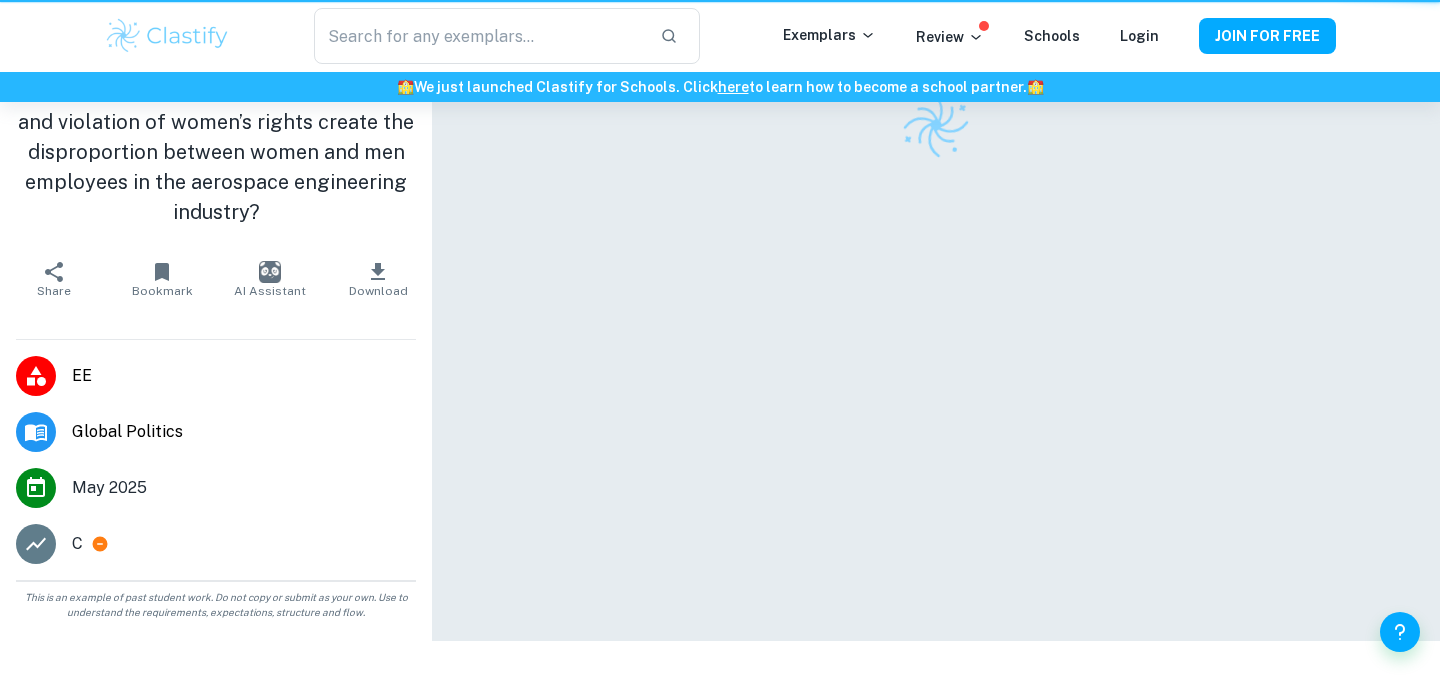 scroll, scrollTop: 0, scrollLeft: 0, axis: both 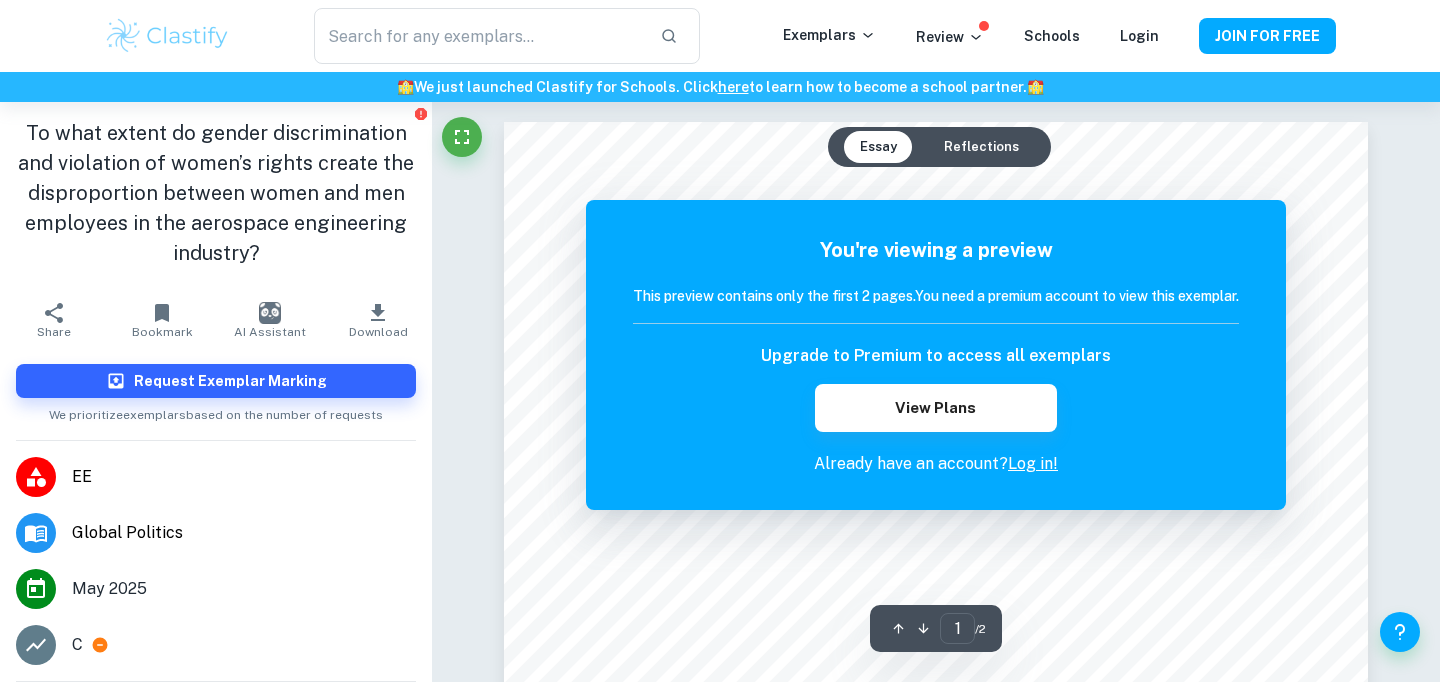 click on "Reflections" at bounding box center (981, 147) 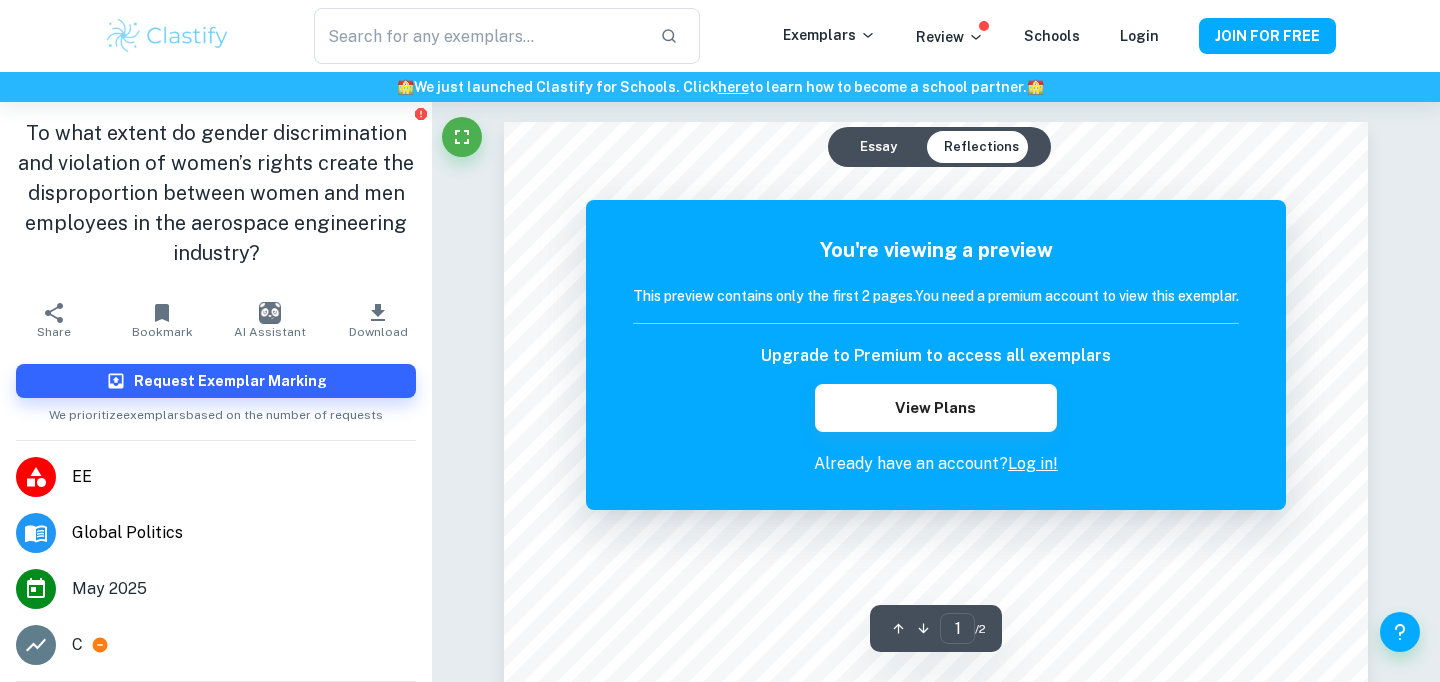 click on "Essay" at bounding box center (878, 147) 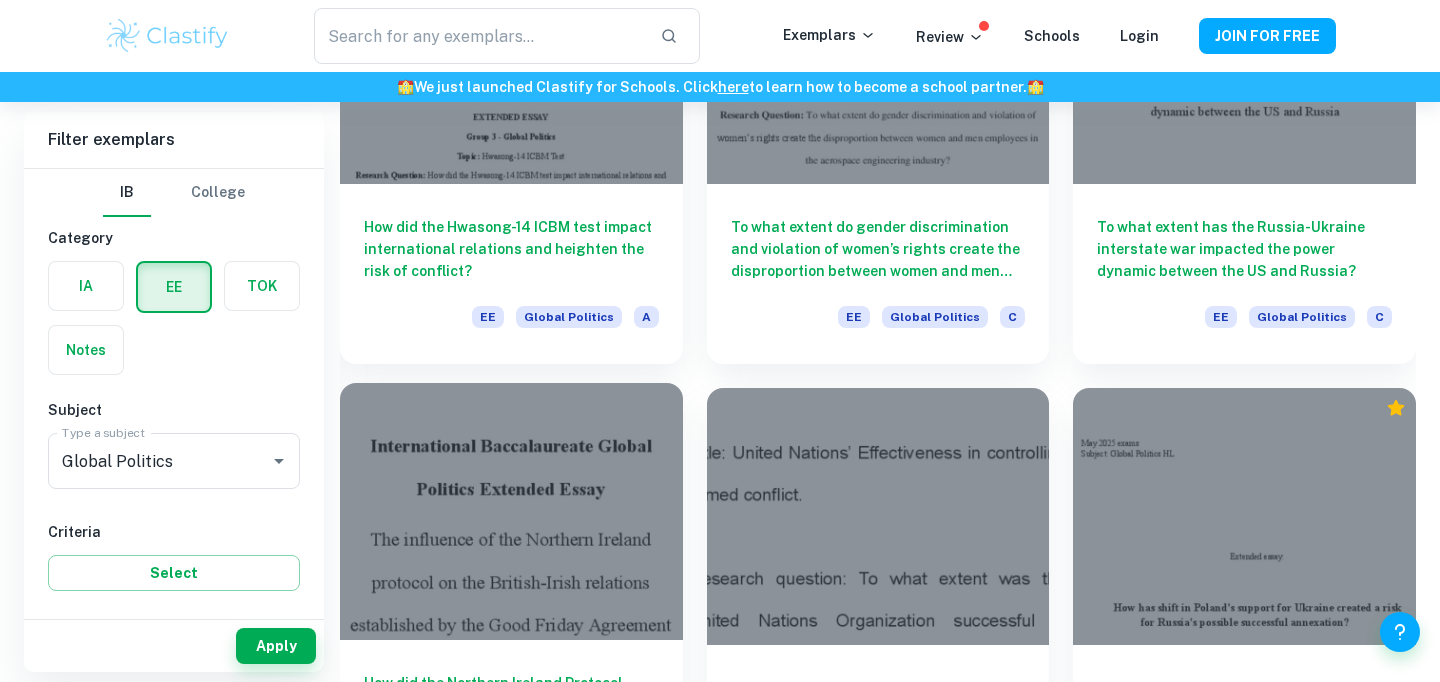 scroll, scrollTop: 4619, scrollLeft: 0, axis: vertical 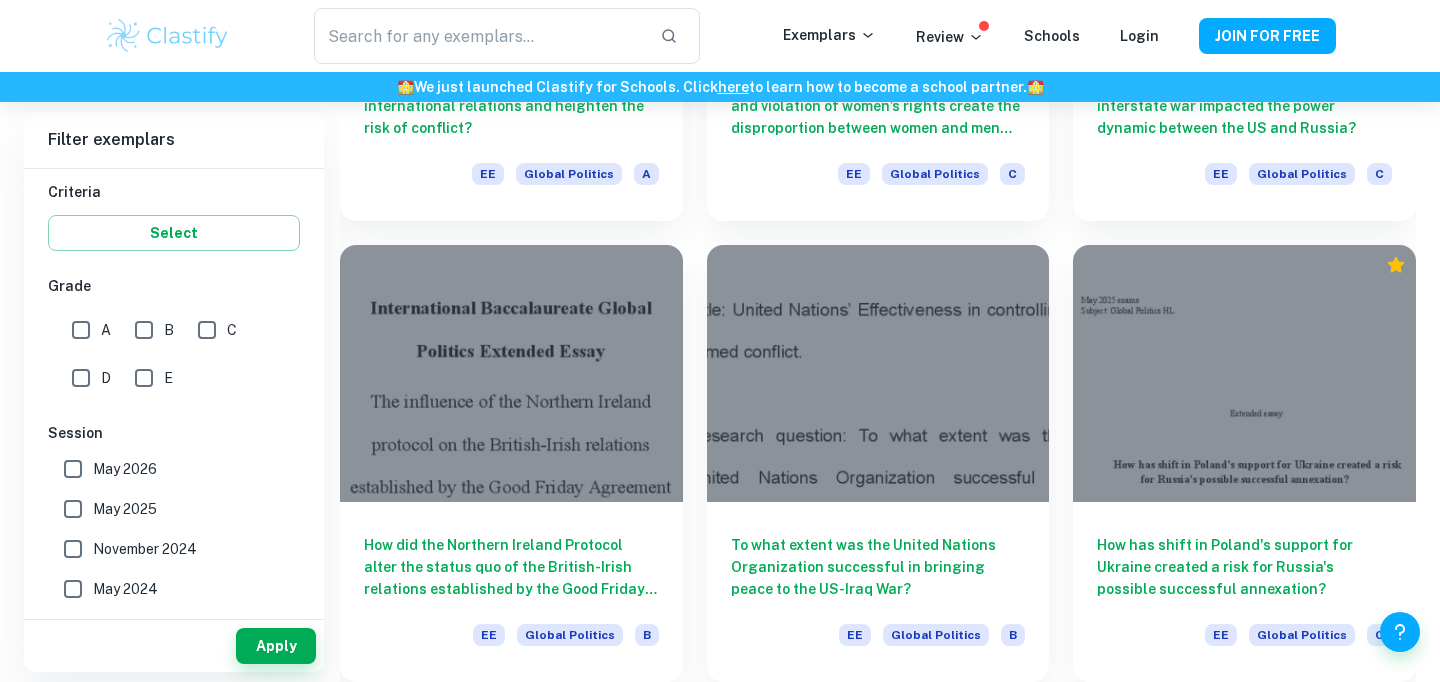 click on "E" at bounding box center (144, 378) 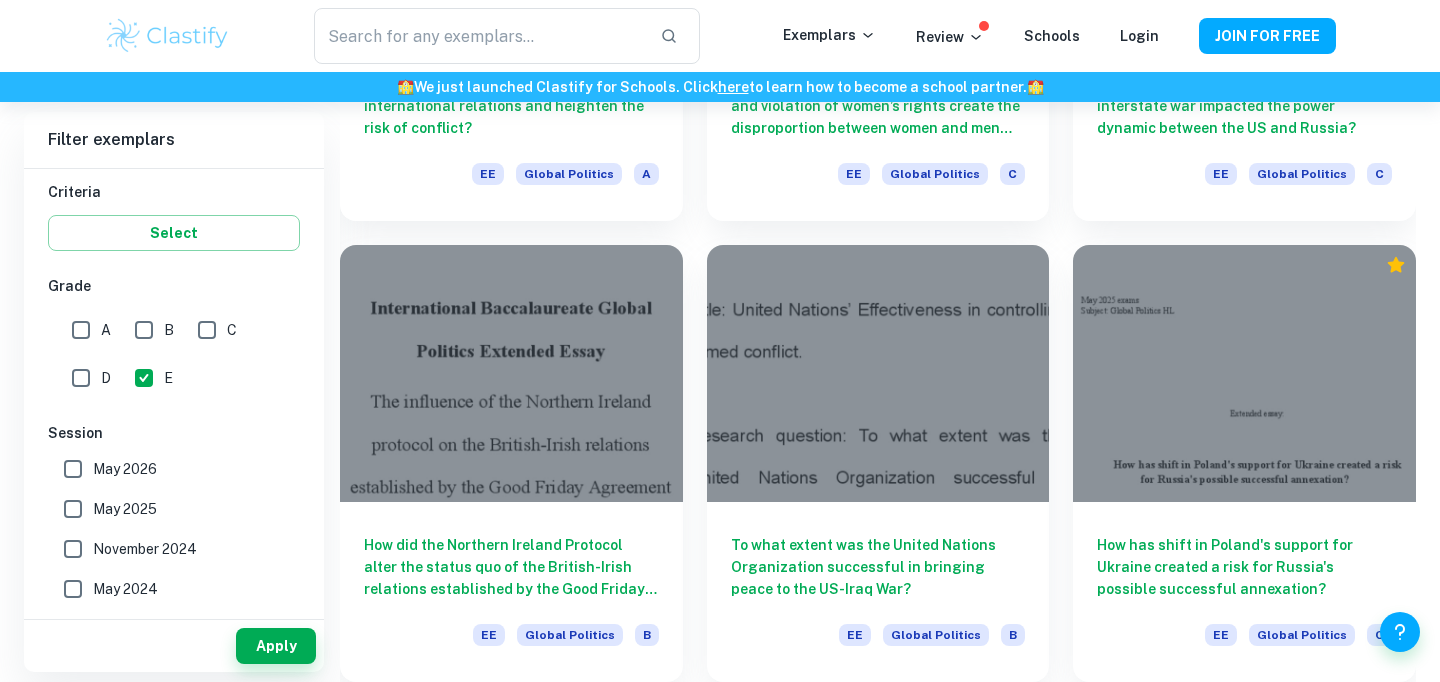 click on "Apply" at bounding box center [174, 646] 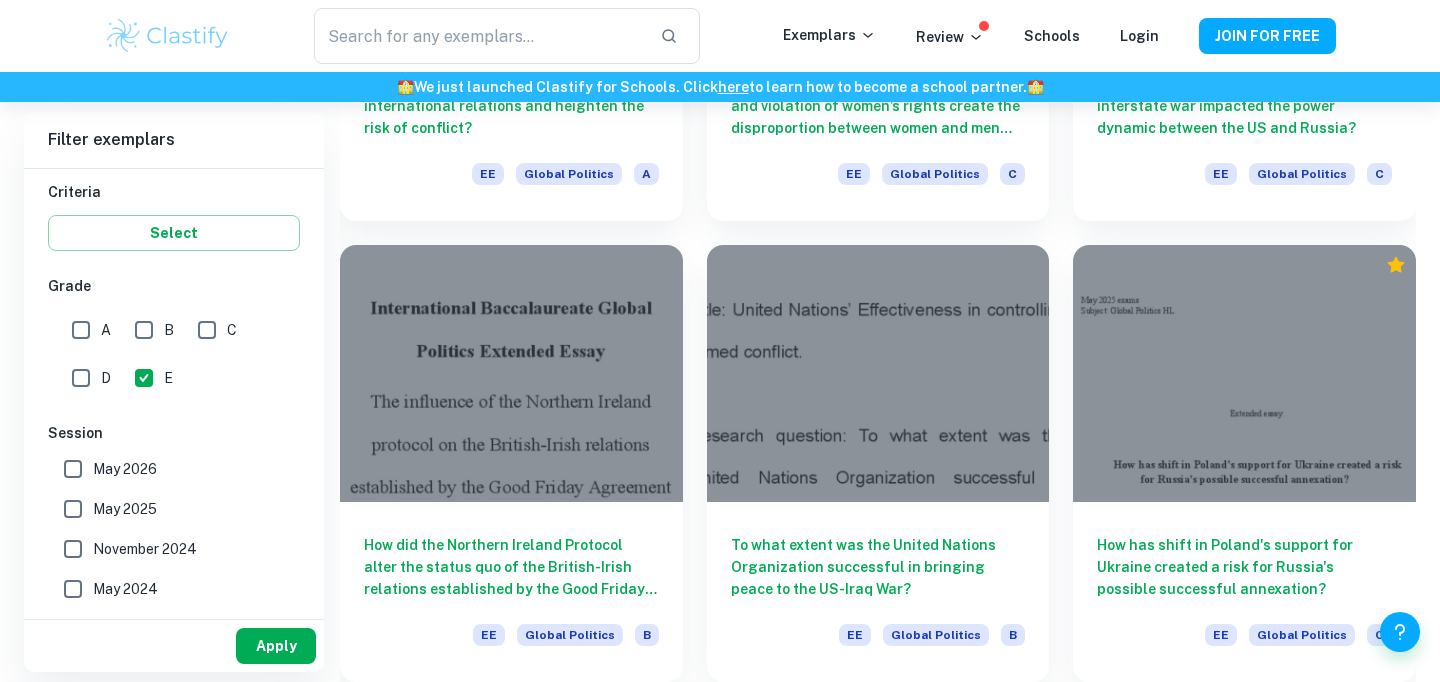 click on "Apply" at bounding box center (276, 646) 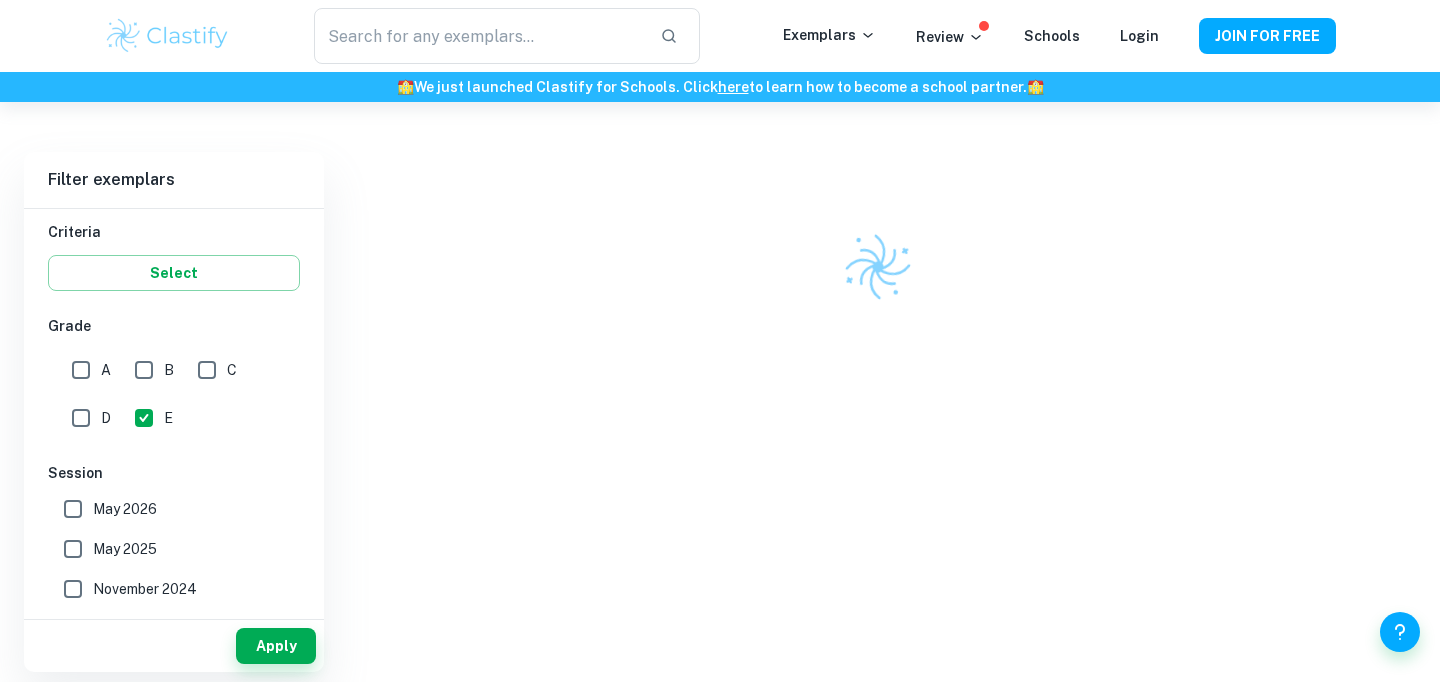 scroll, scrollTop: 102, scrollLeft: 0, axis: vertical 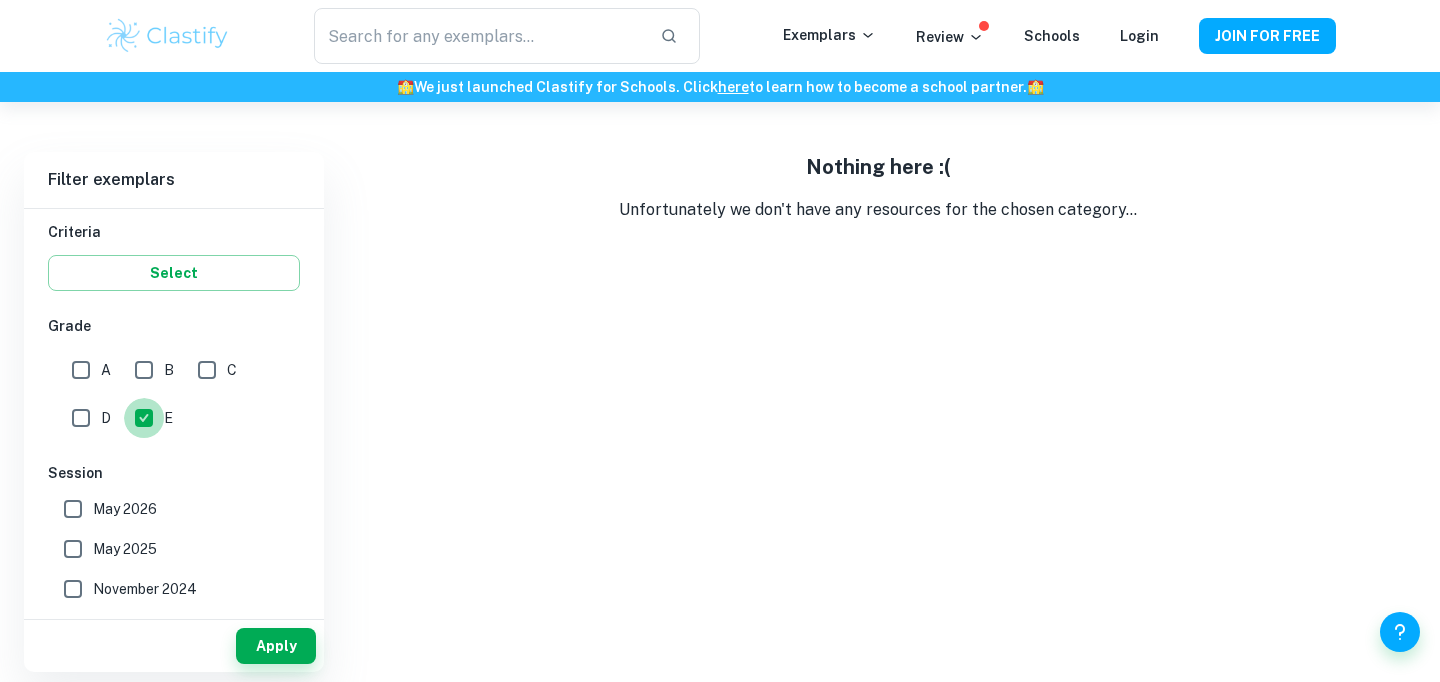 click on "E" at bounding box center [144, 418] 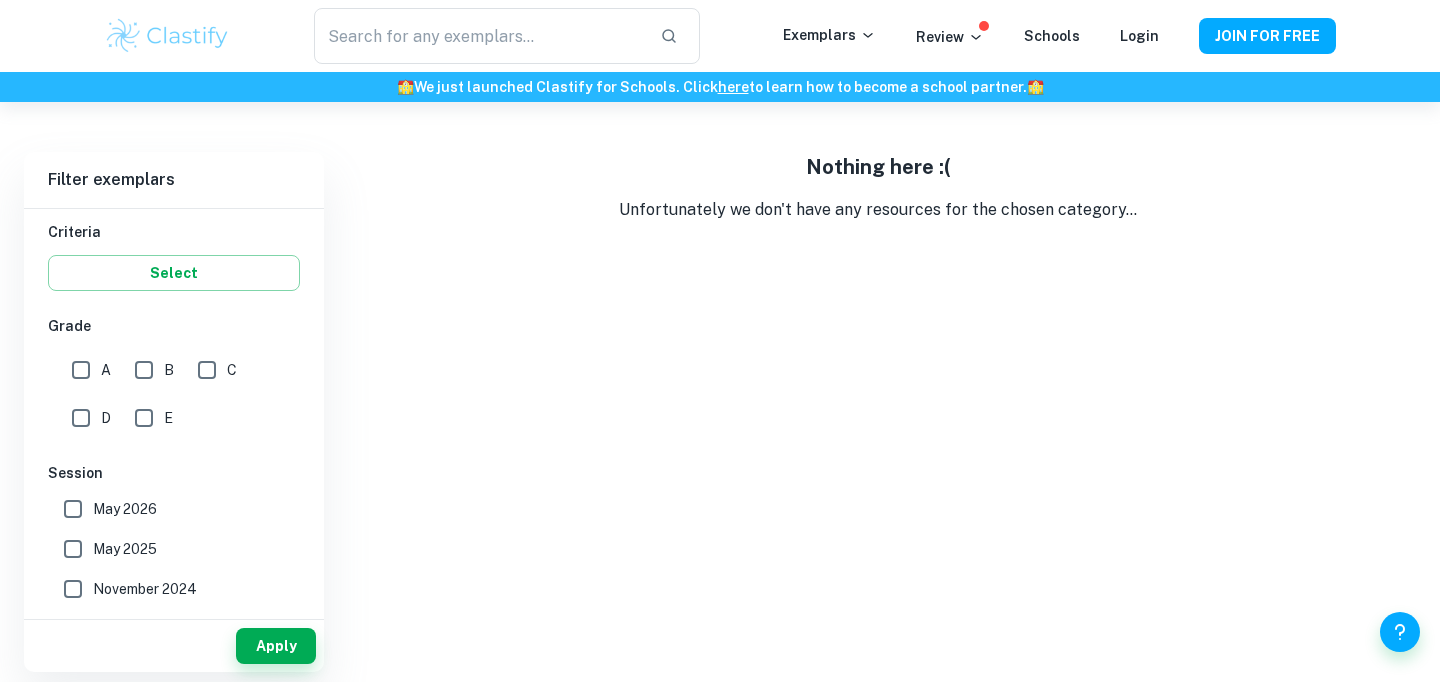 click on "D" at bounding box center (81, 418) 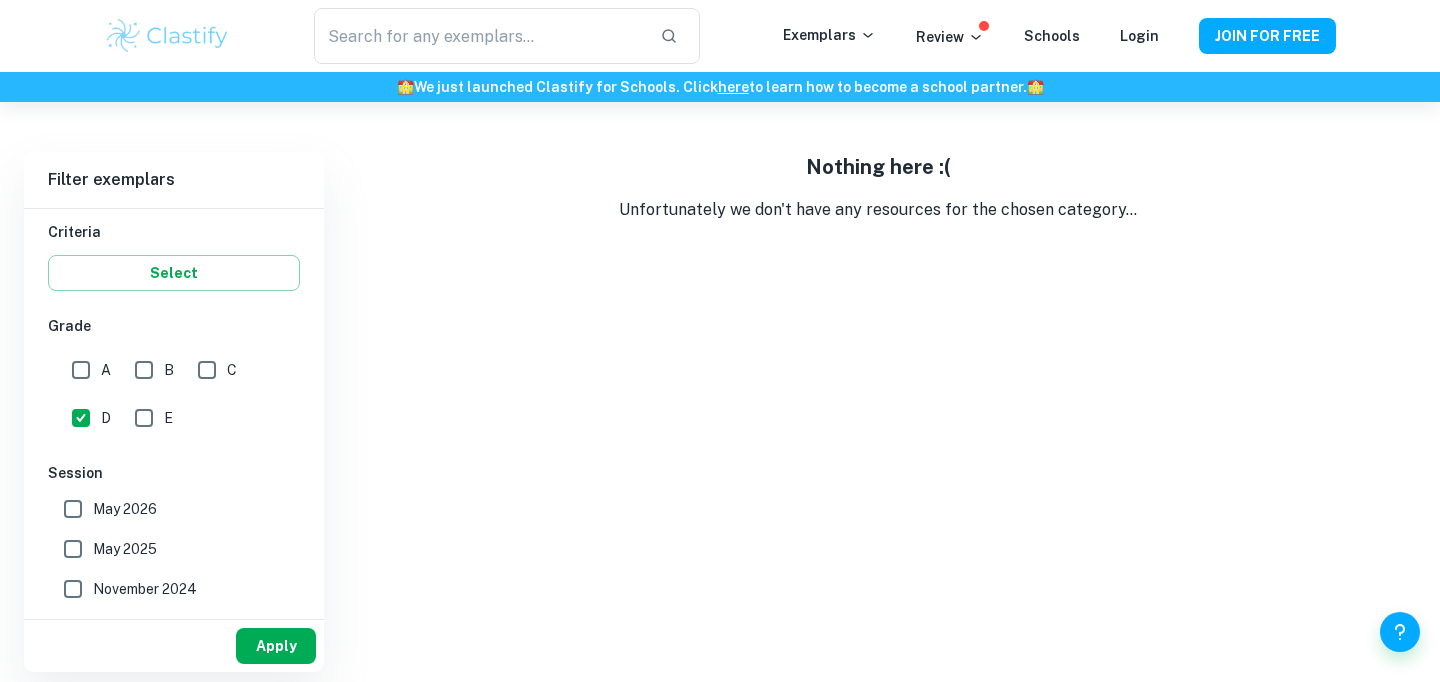 click on "Apply" at bounding box center (276, 646) 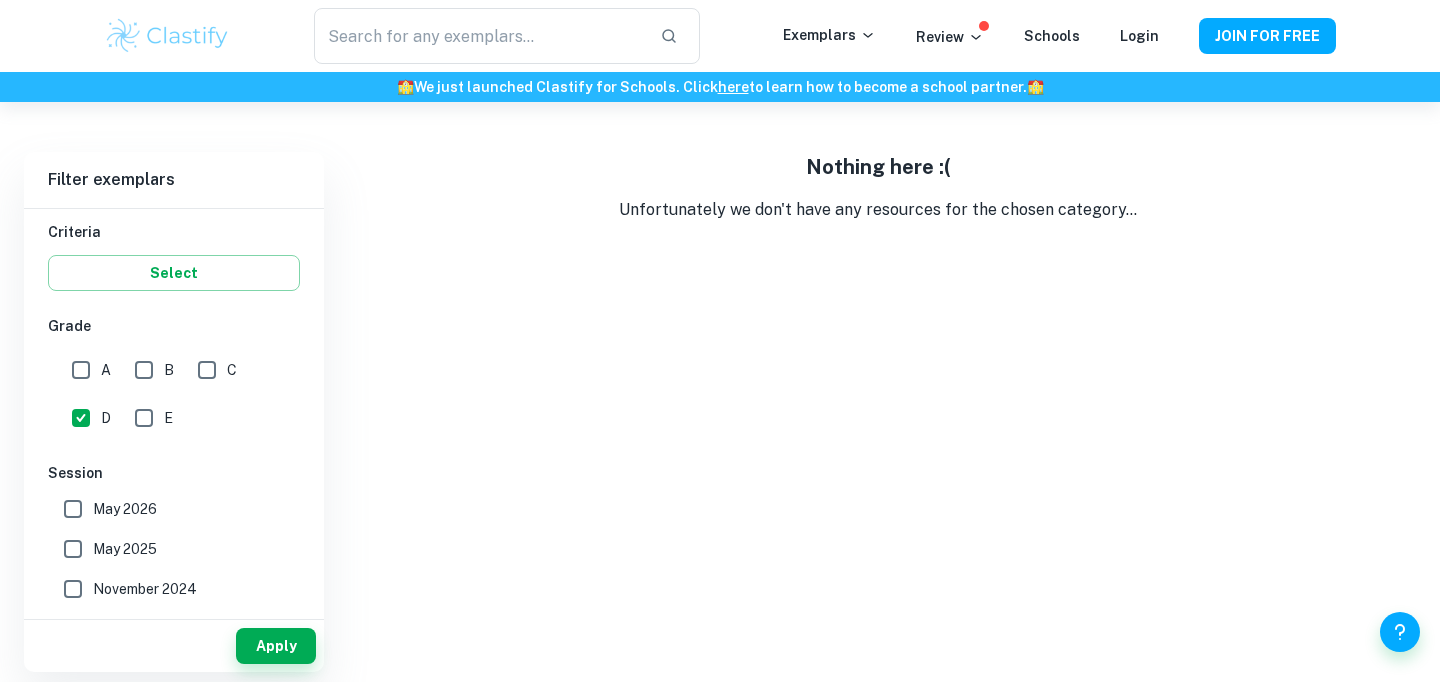 click on "D" at bounding box center [81, 418] 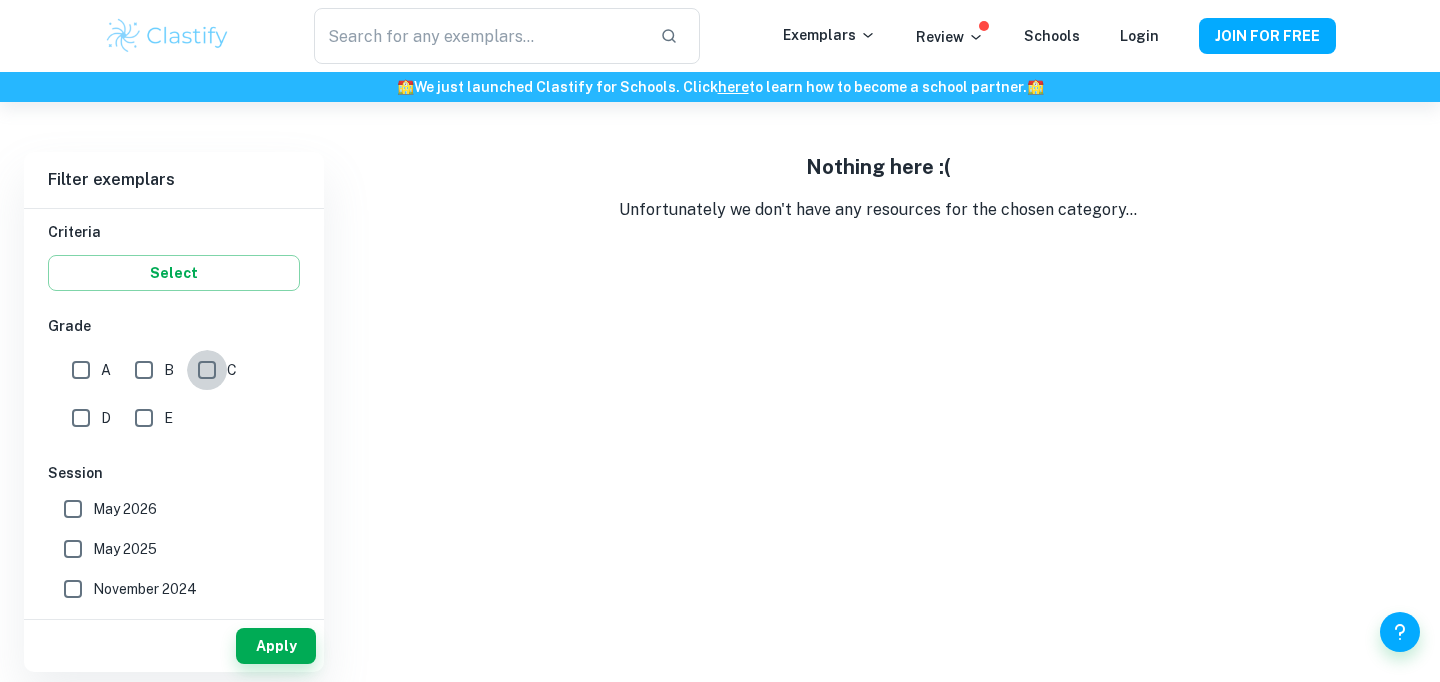 click on "C" at bounding box center (207, 370) 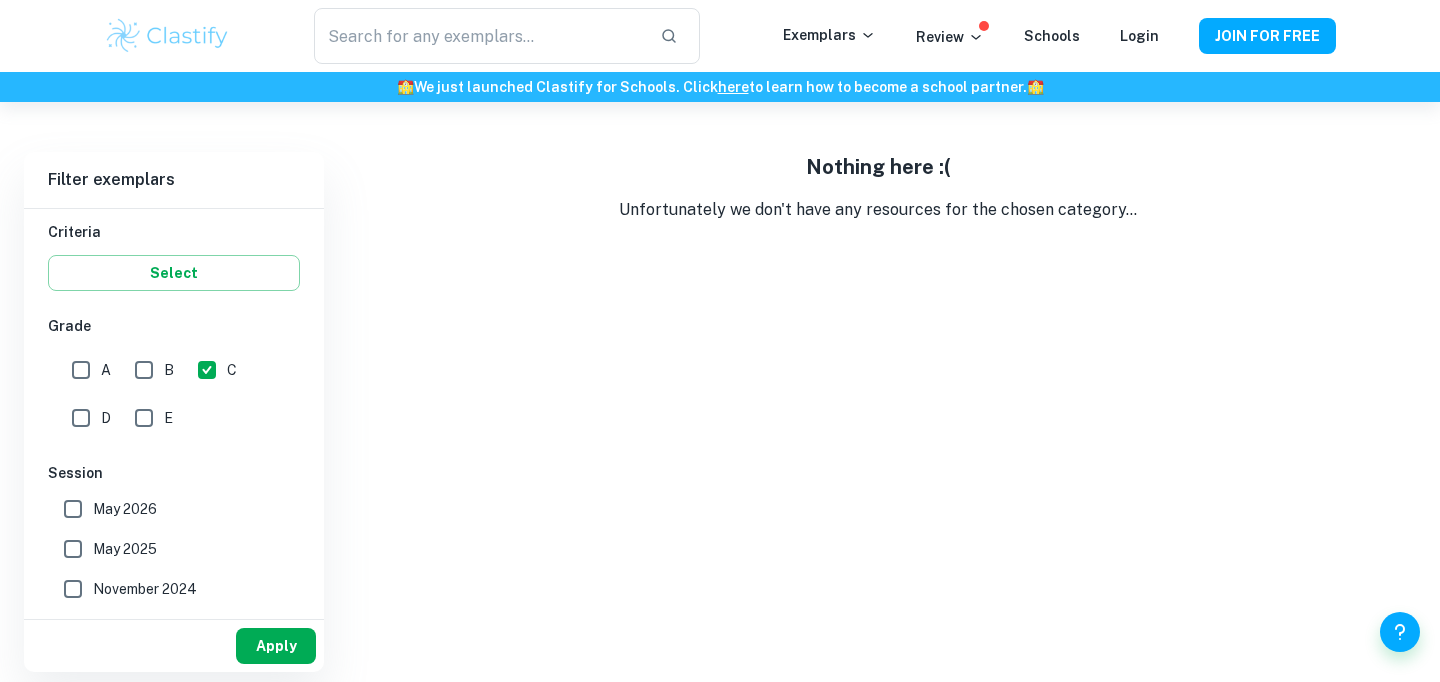 click on "Apply" at bounding box center (276, 646) 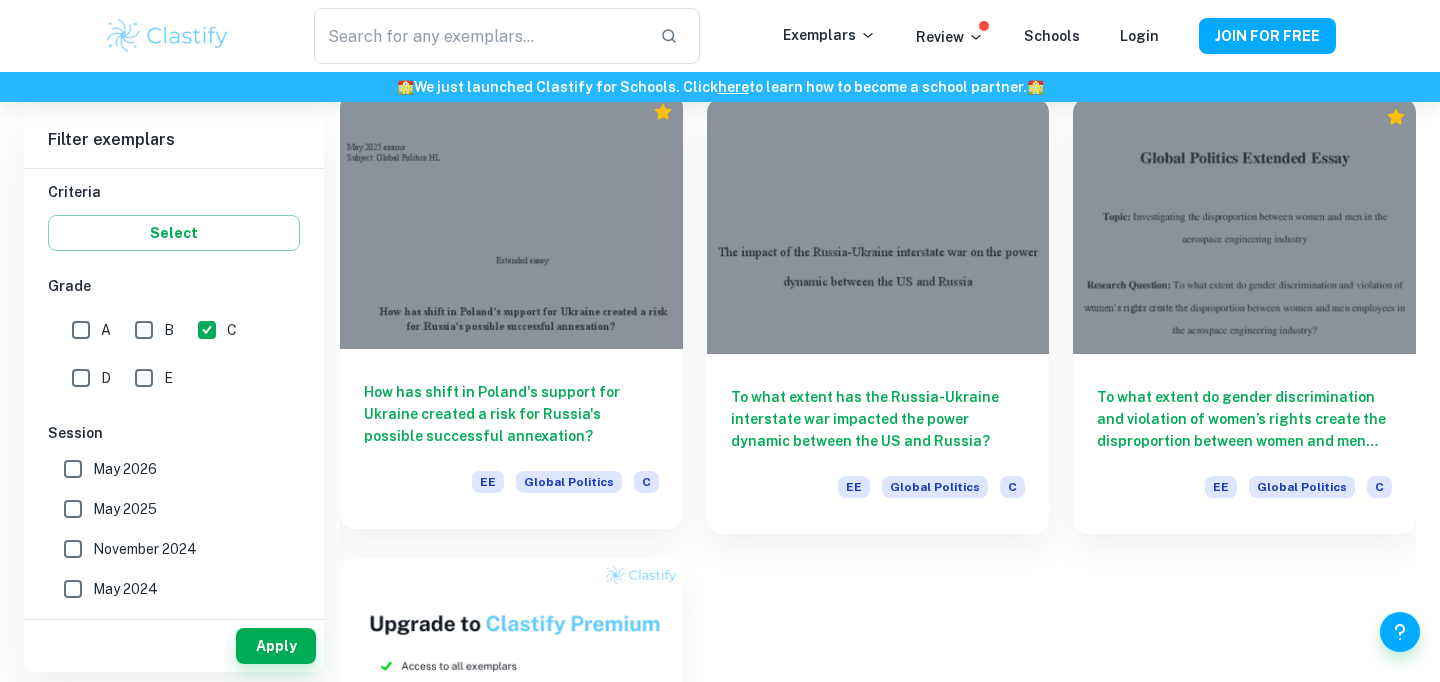 scroll, scrollTop: 616, scrollLeft: 0, axis: vertical 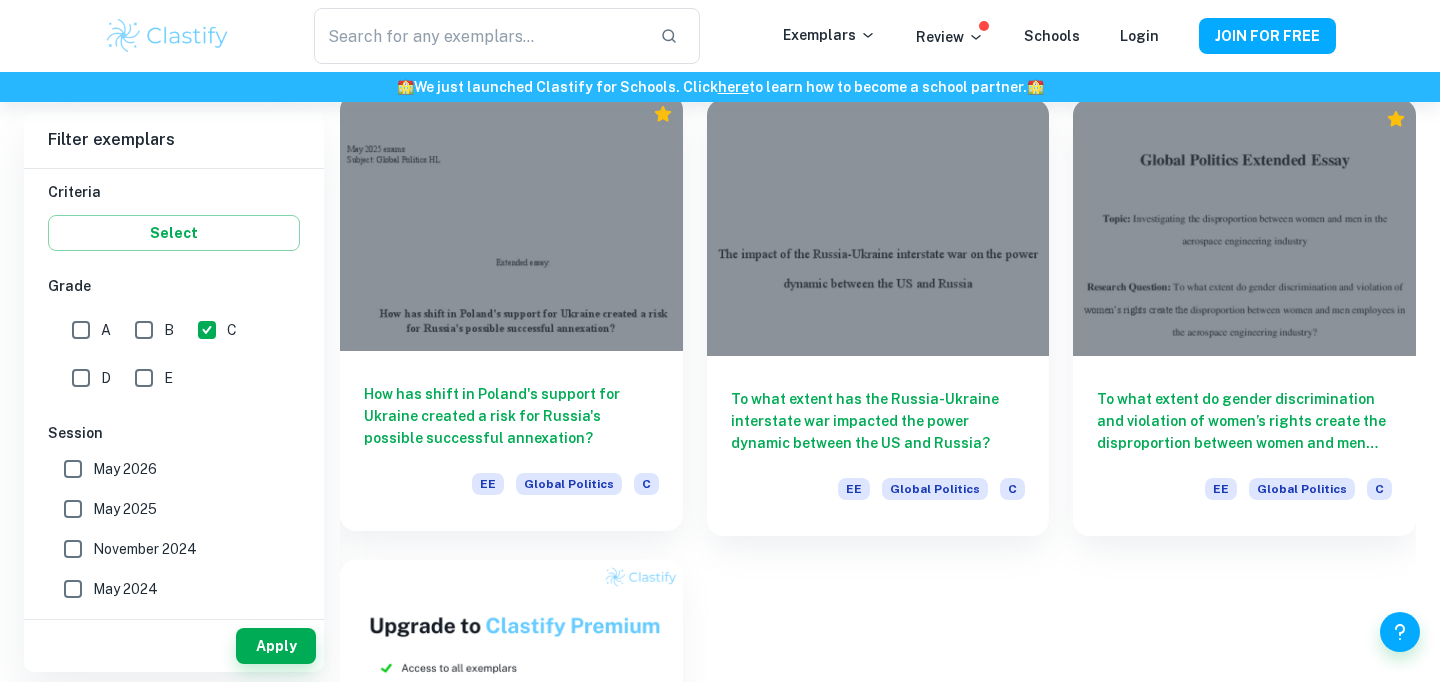 click on "How has shift in Poland's support for Ukraine created a risk  for Russia's possible successful annexation?" at bounding box center [511, 416] 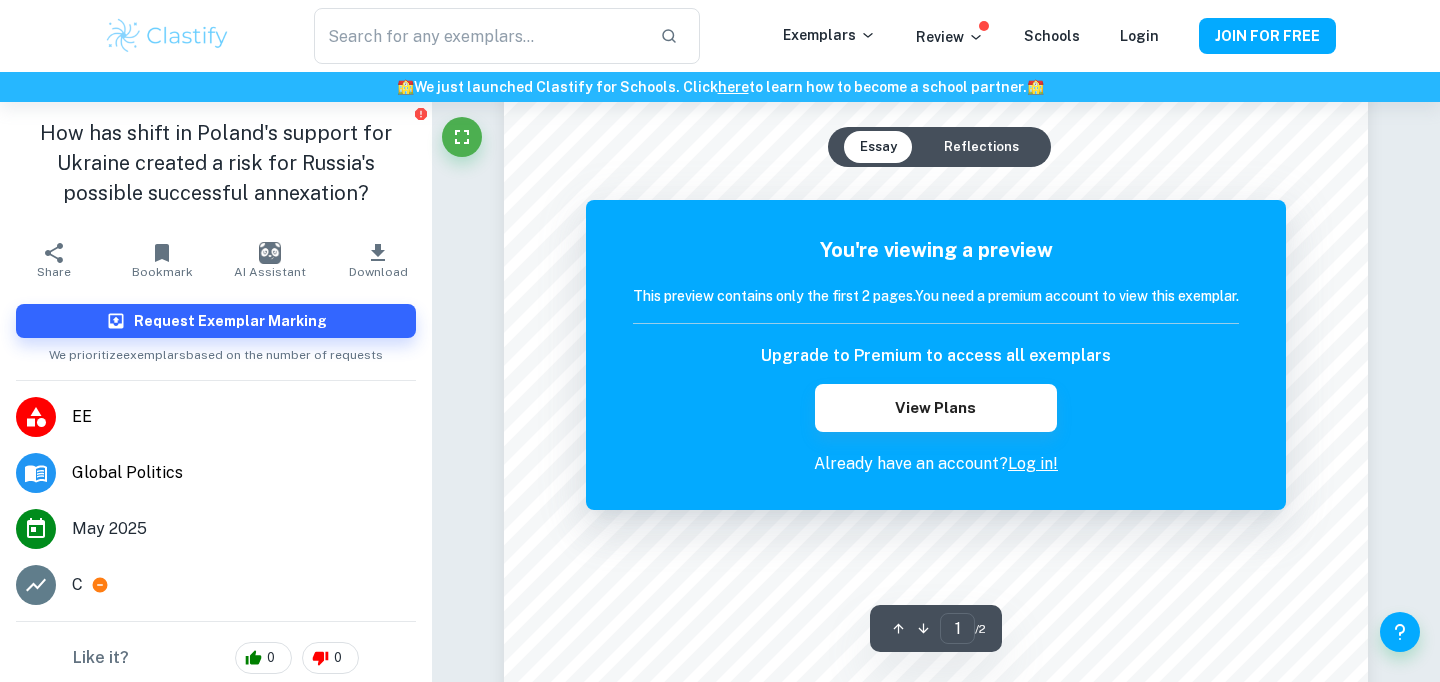 scroll, scrollTop: 45, scrollLeft: 0, axis: vertical 